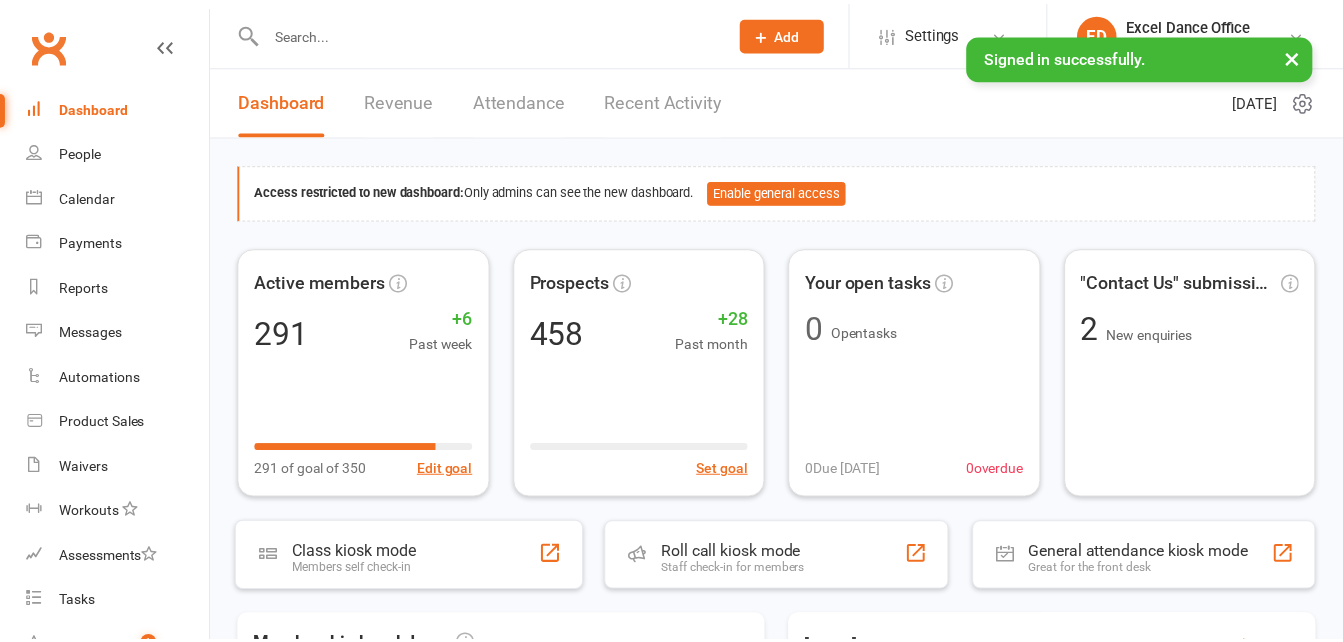 scroll, scrollTop: 0, scrollLeft: 0, axis: both 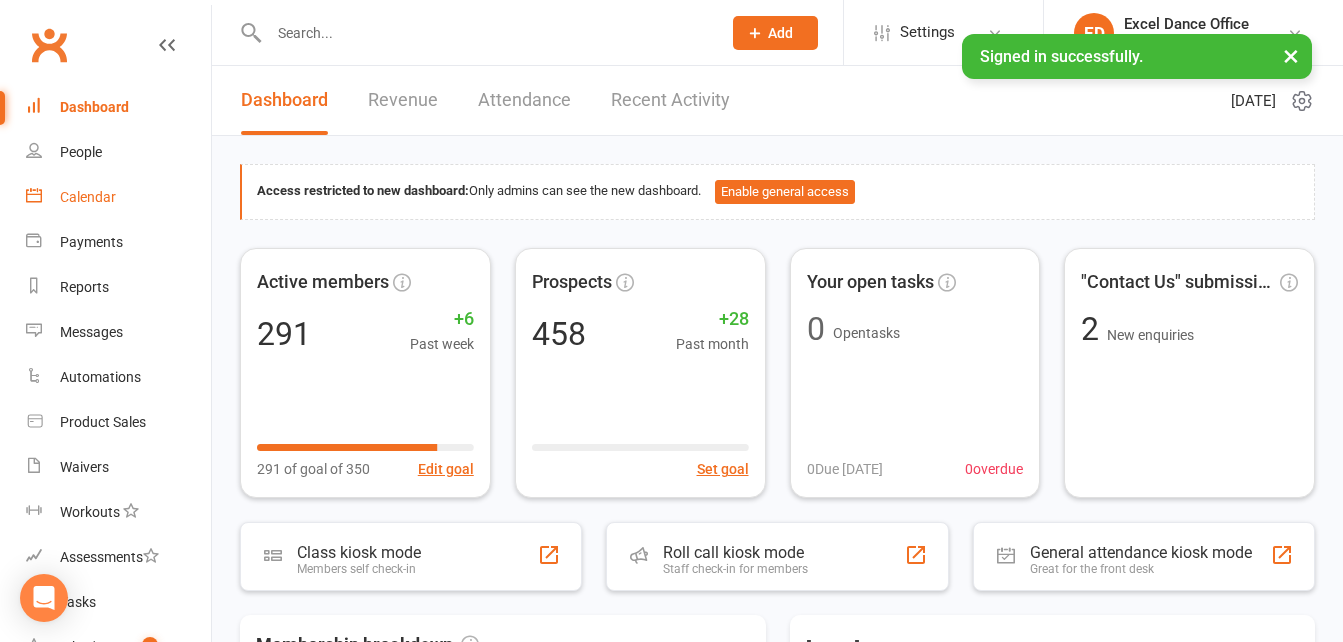 click on "Calendar" at bounding box center [88, 197] 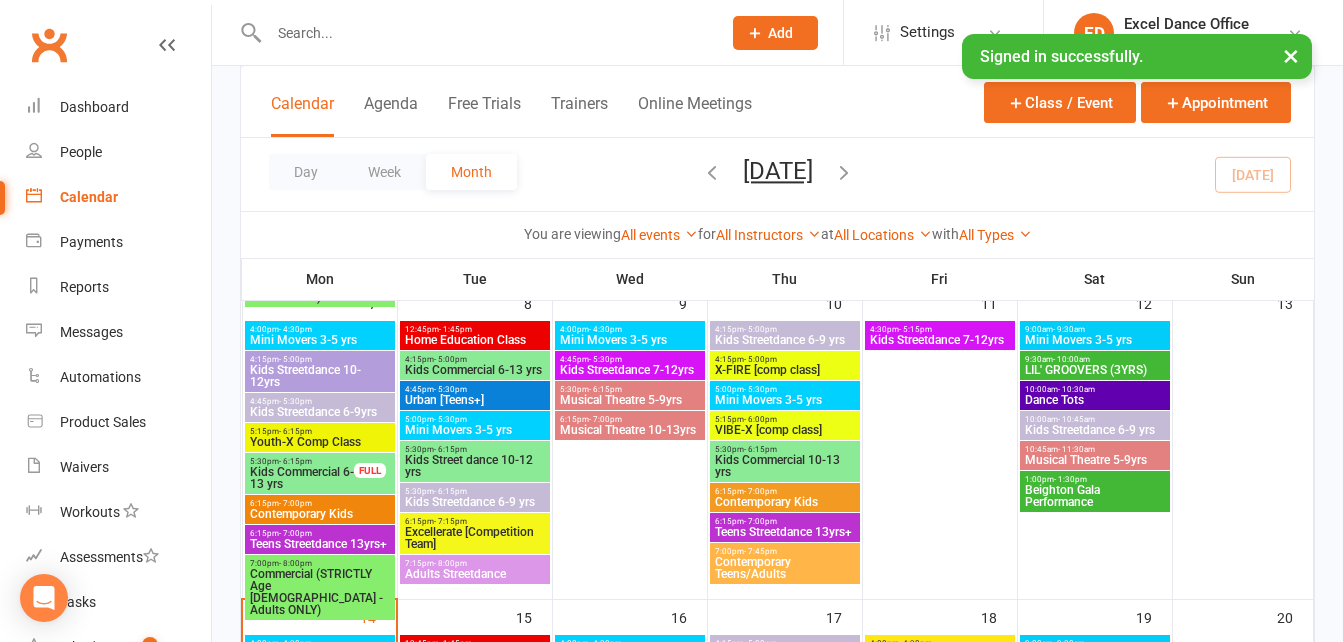 scroll, scrollTop: 413, scrollLeft: 0, axis: vertical 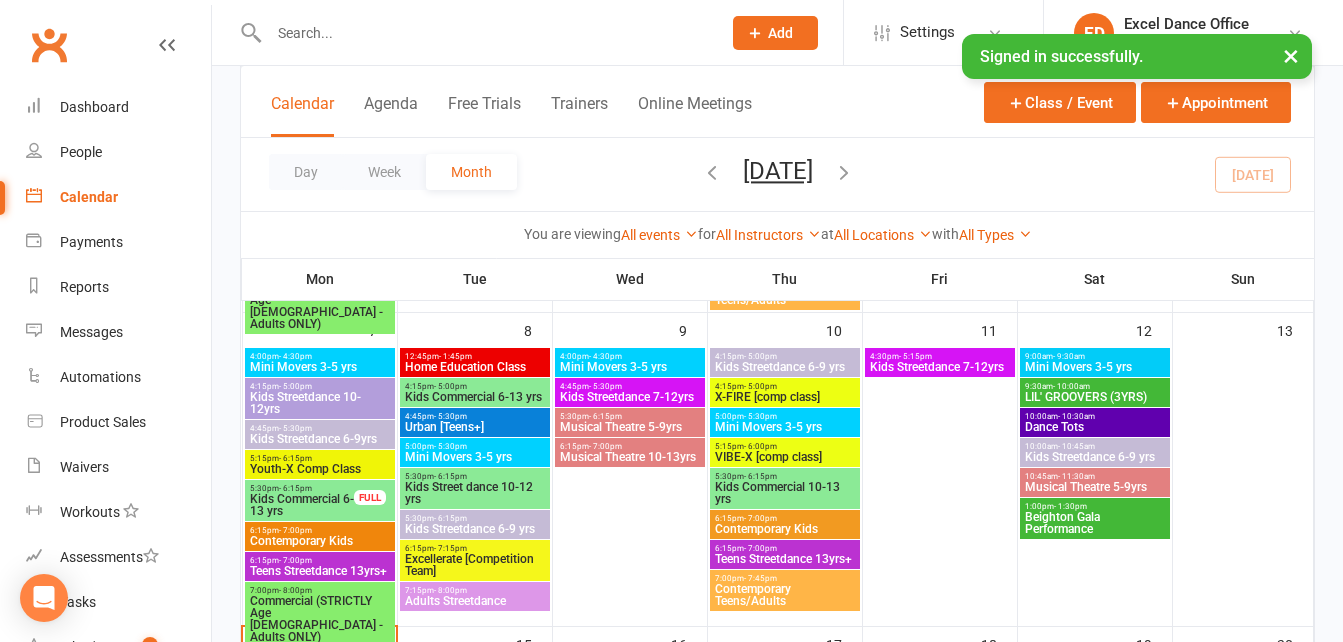 click on "5:30pm  - 6:15pm Kids Street dance 10-12 yrs" at bounding box center (475, 488) 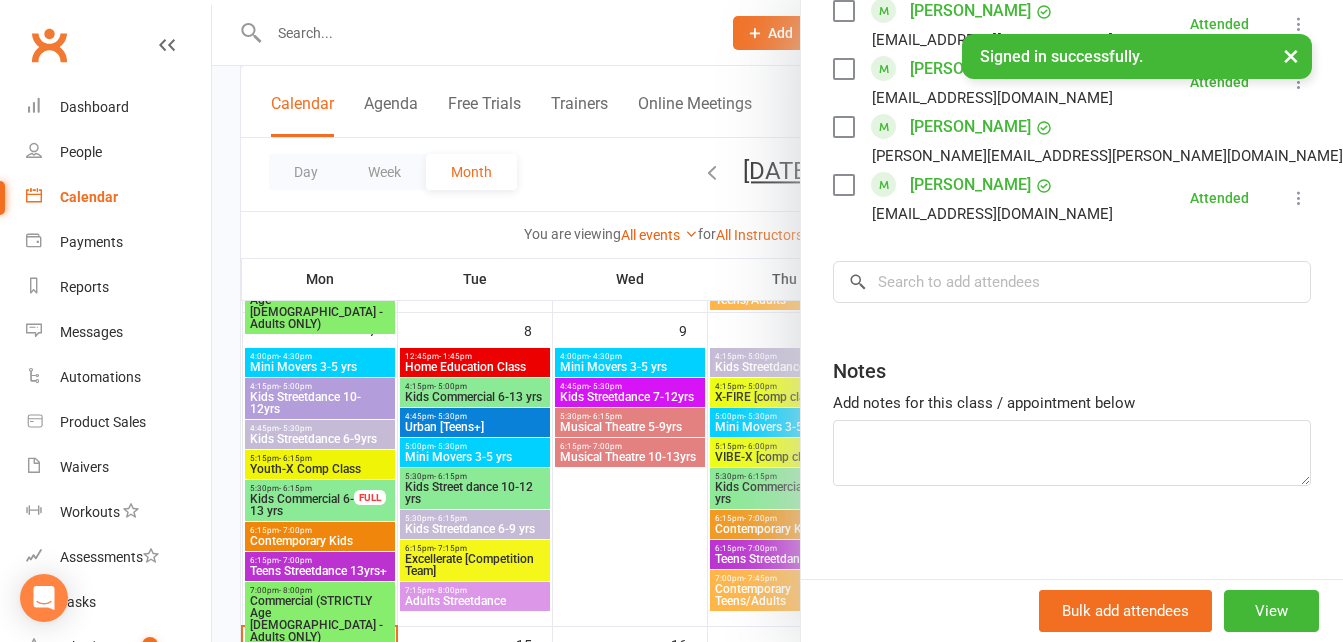 scroll, scrollTop: 788, scrollLeft: 0, axis: vertical 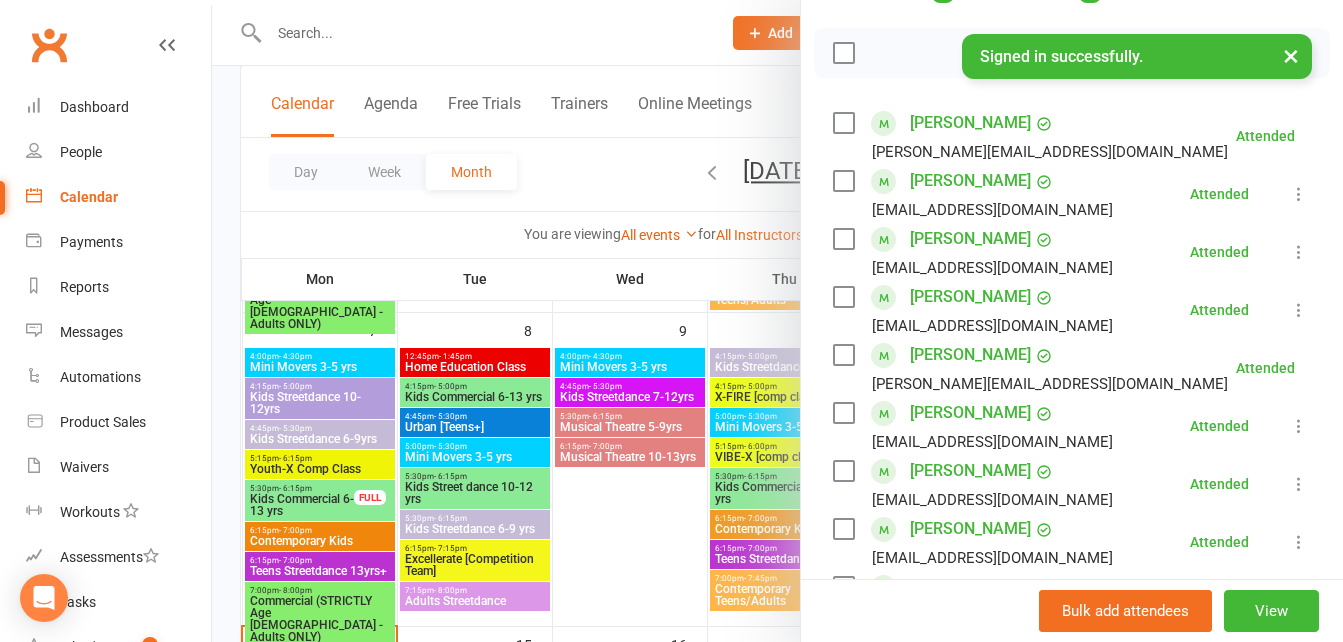 click on "×" at bounding box center [1291, 55] 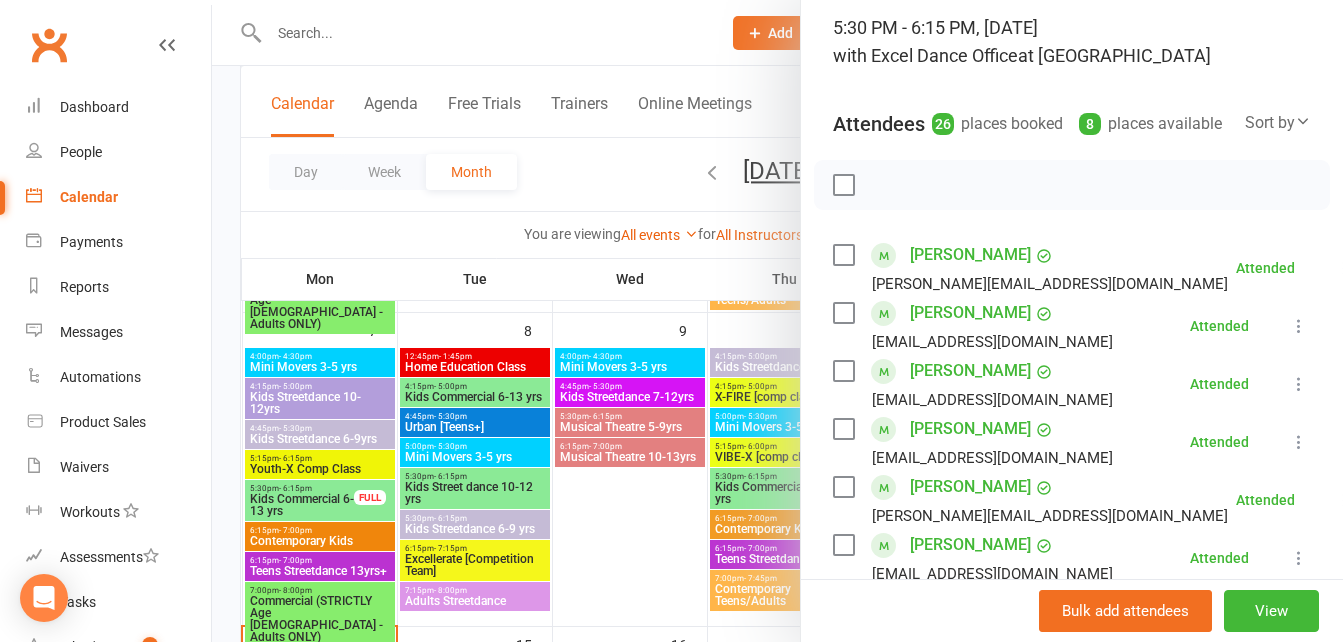 scroll, scrollTop: 156, scrollLeft: 0, axis: vertical 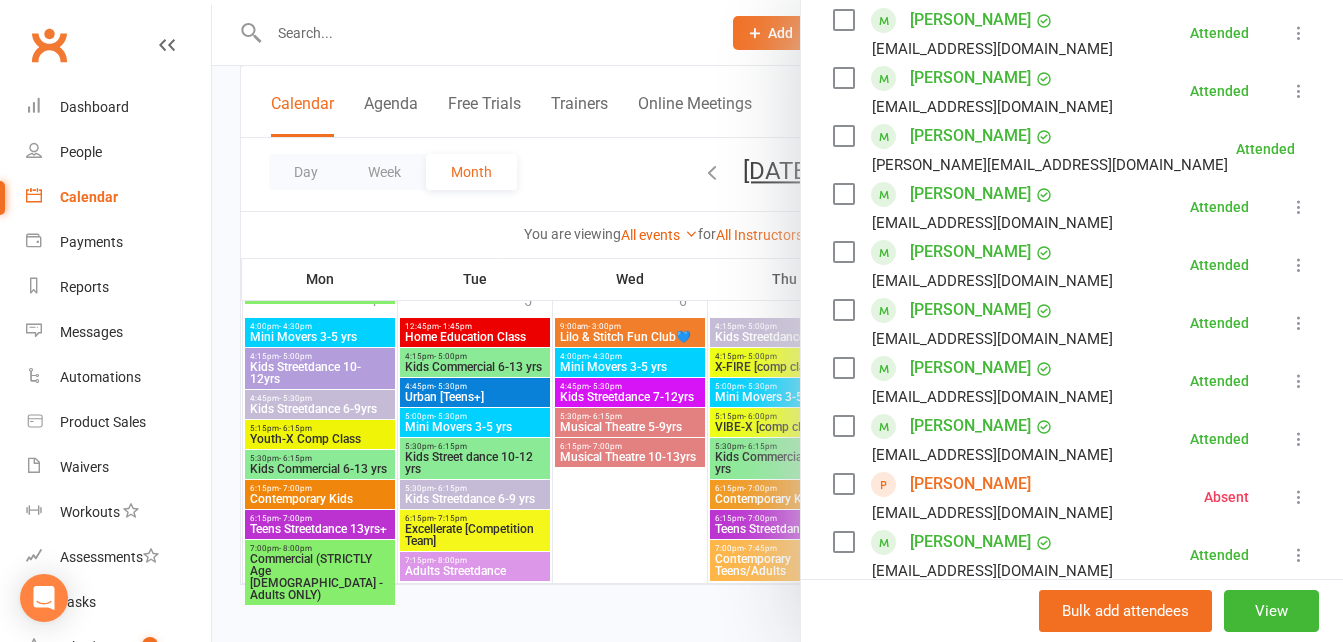 click at bounding box center (777, 321) 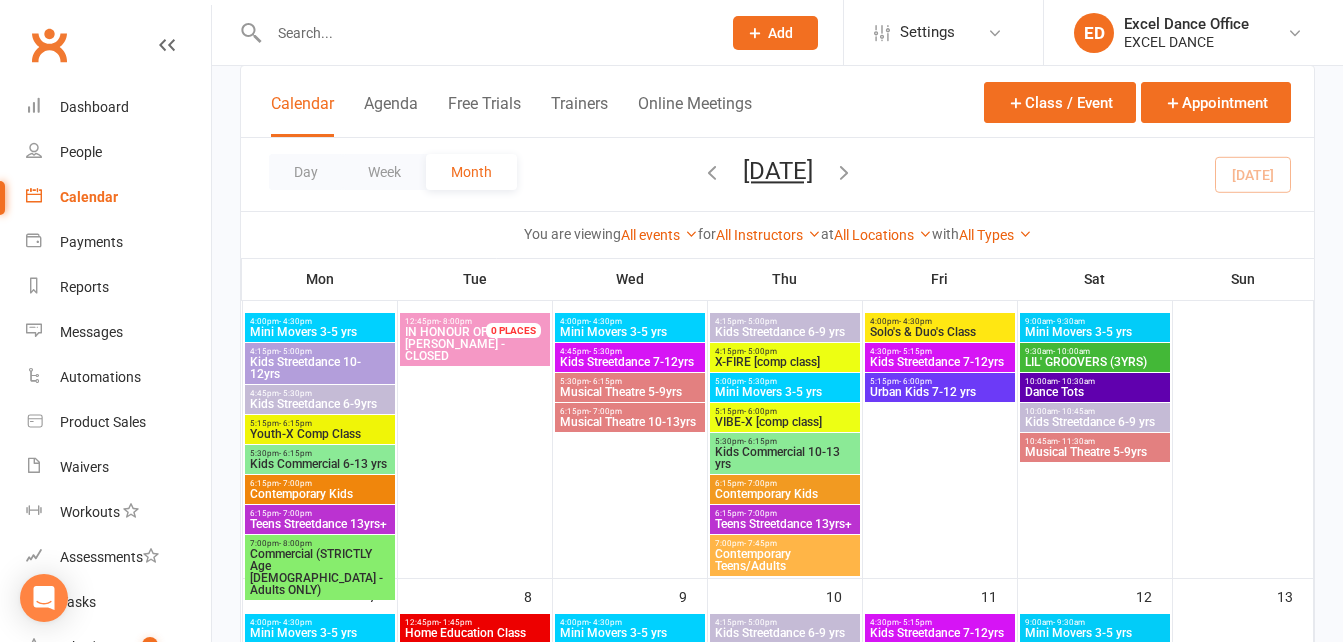scroll, scrollTop: 0, scrollLeft: 0, axis: both 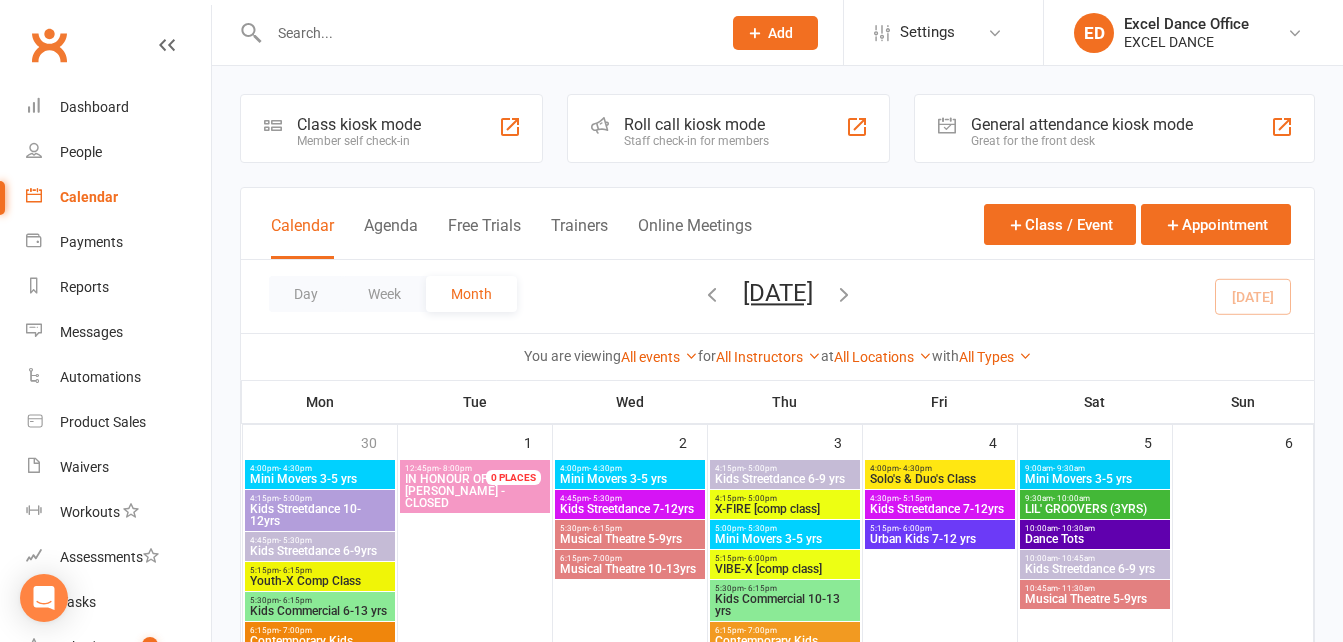 click at bounding box center (712, 294) 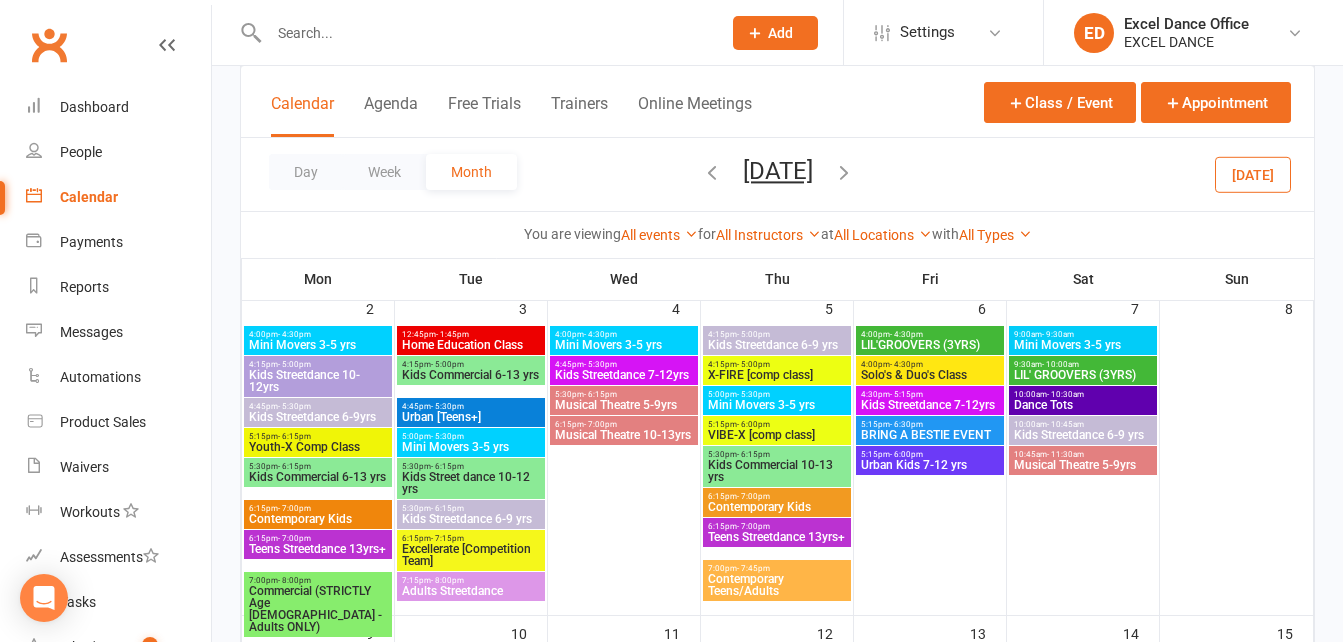 scroll, scrollTop: 439, scrollLeft: 0, axis: vertical 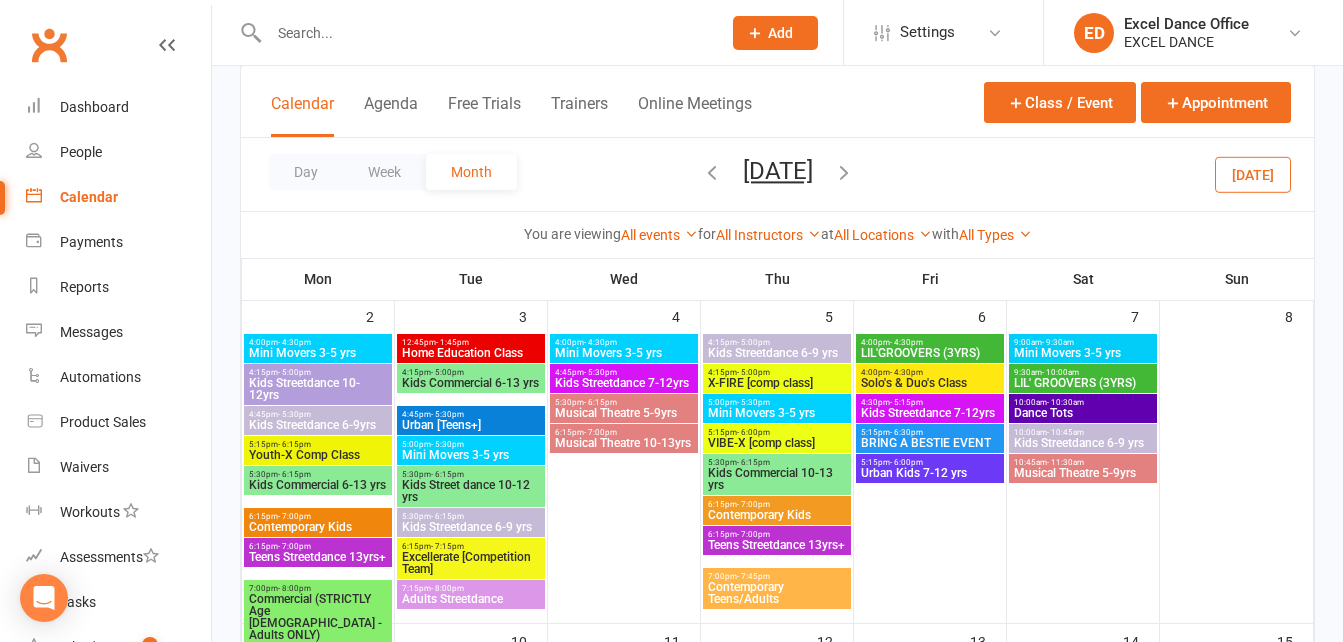 click on "5:30pm  - 6:15pm" at bounding box center [471, 474] 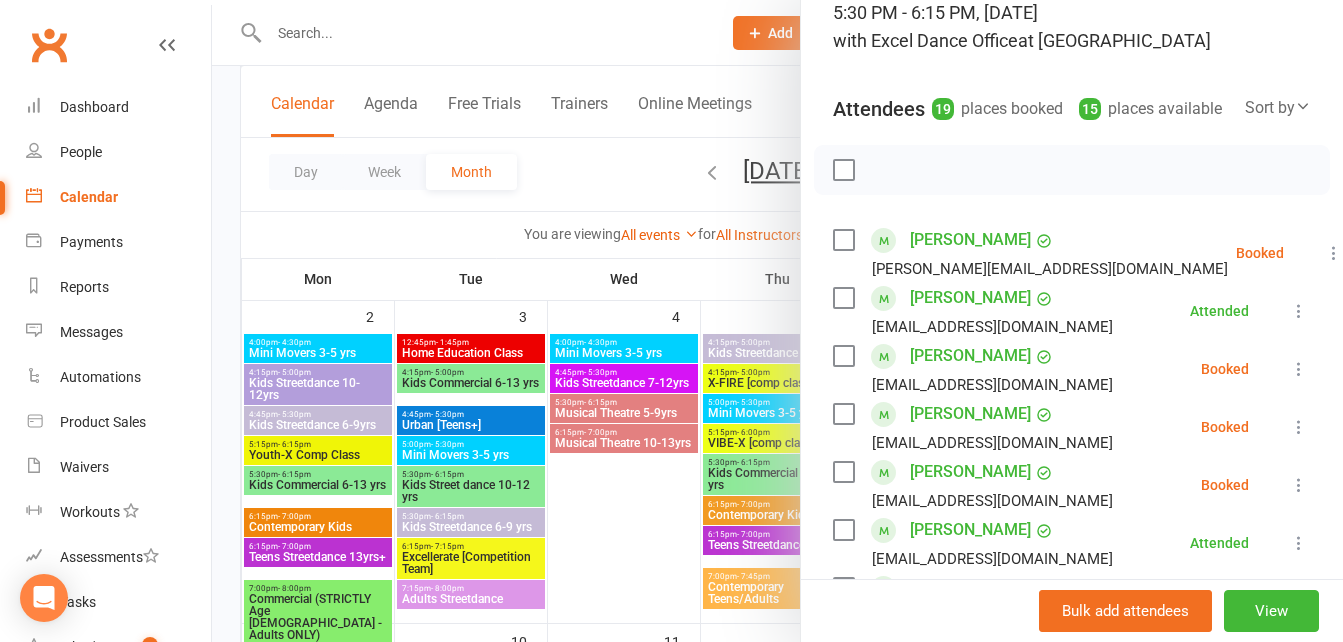 scroll, scrollTop: 0, scrollLeft: 0, axis: both 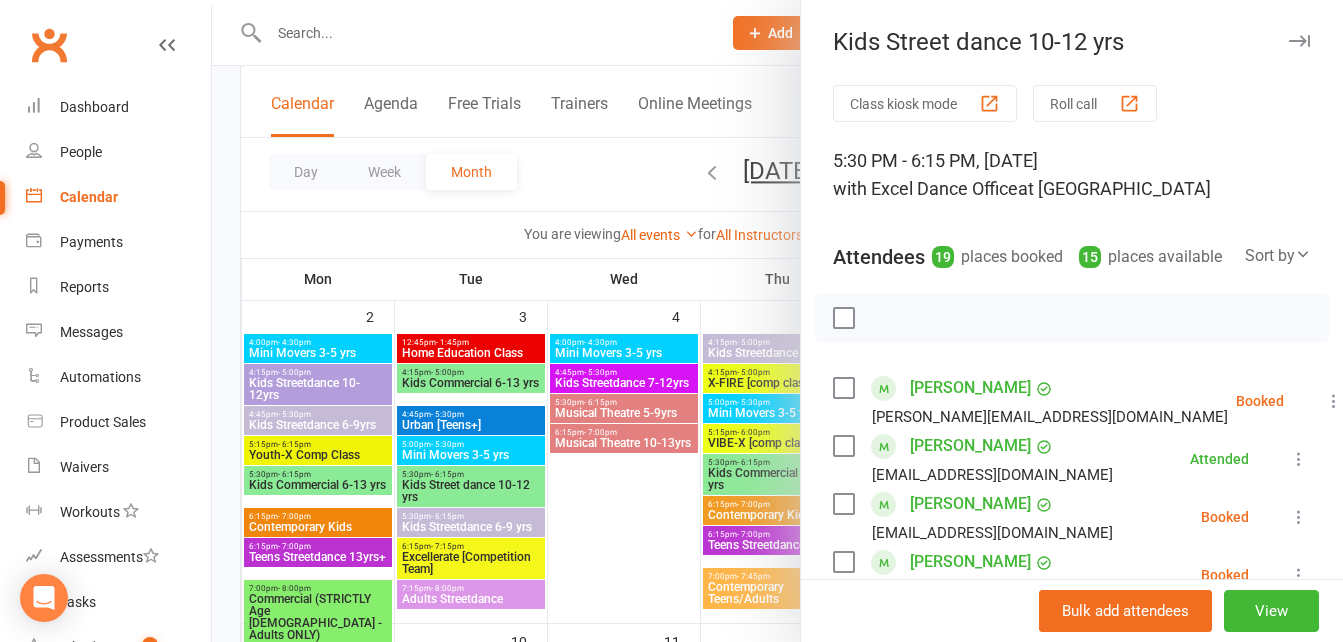 click on "Calendar" at bounding box center [89, 197] 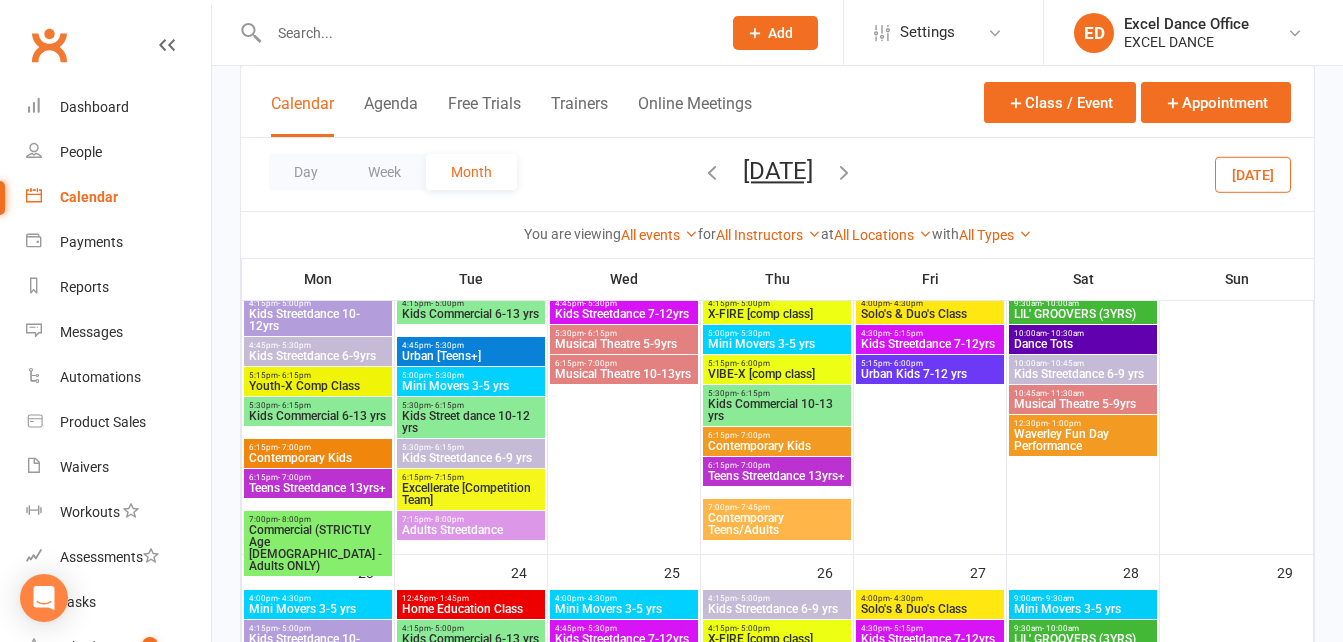 scroll, scrollTop: 1316, scrollLeft: 0, axis: vertical 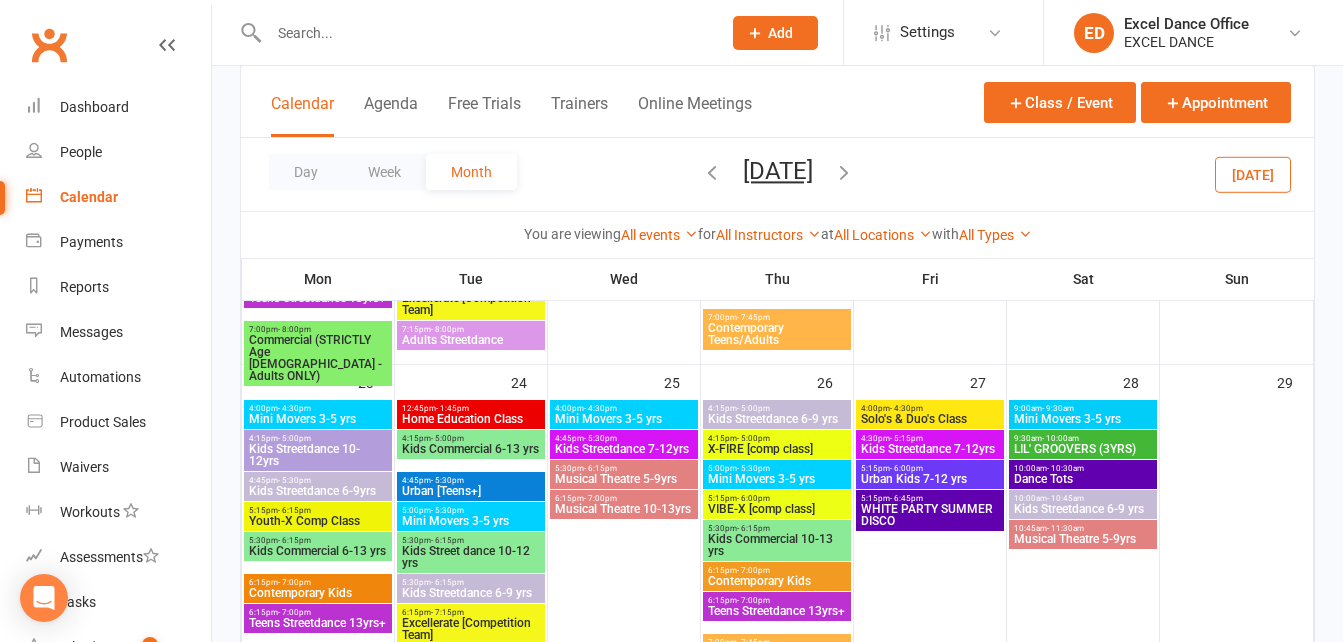 click on "Kids Streetdance 7-12yrs" at bounding box center (930, 449) 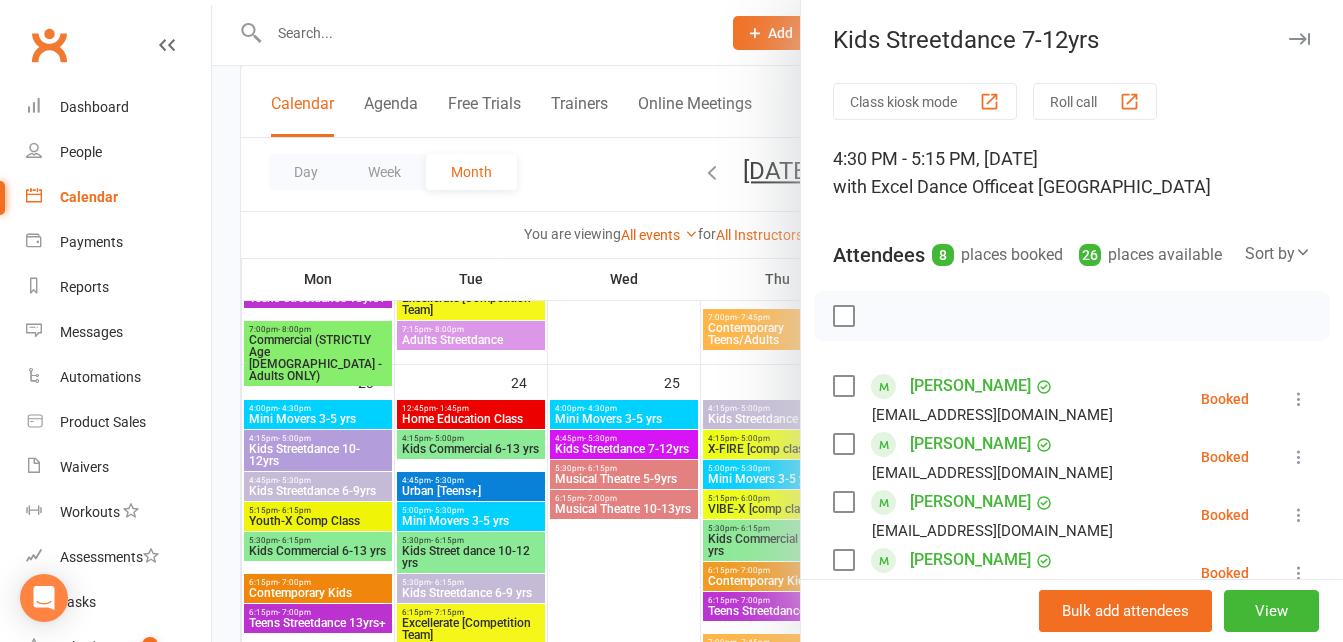 scroll, scrollTop: 0, scrollLeft: 0, axis: both 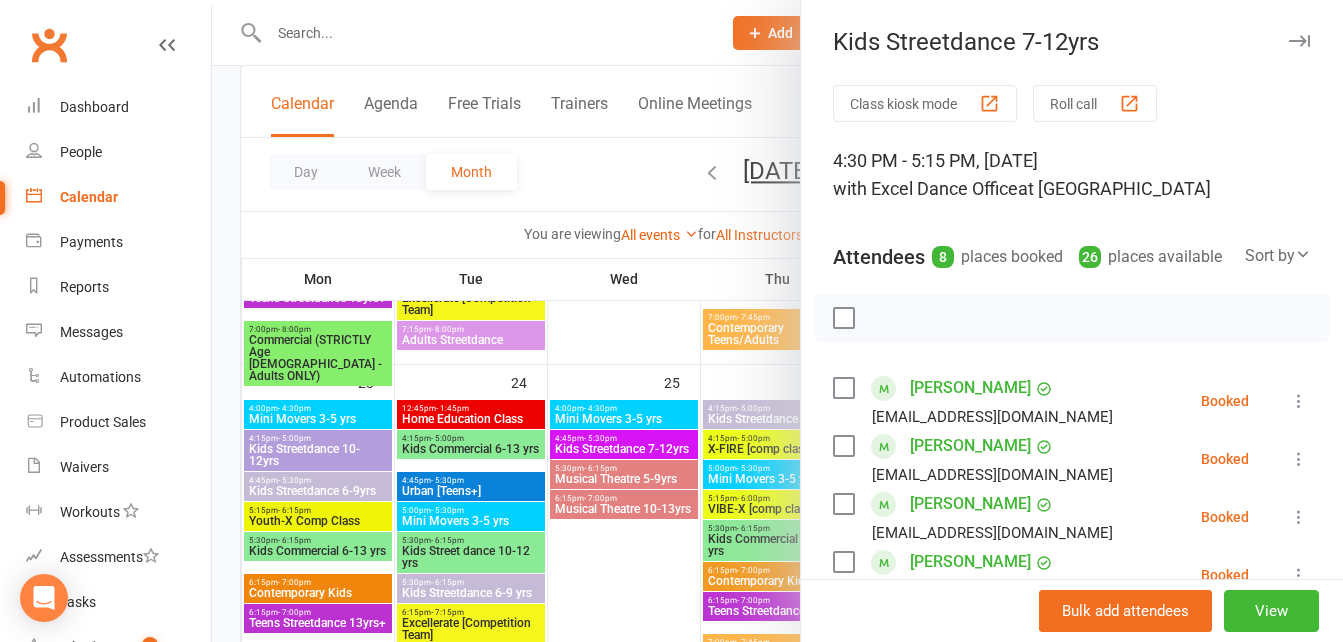 click at bounding box center (1299, 41) 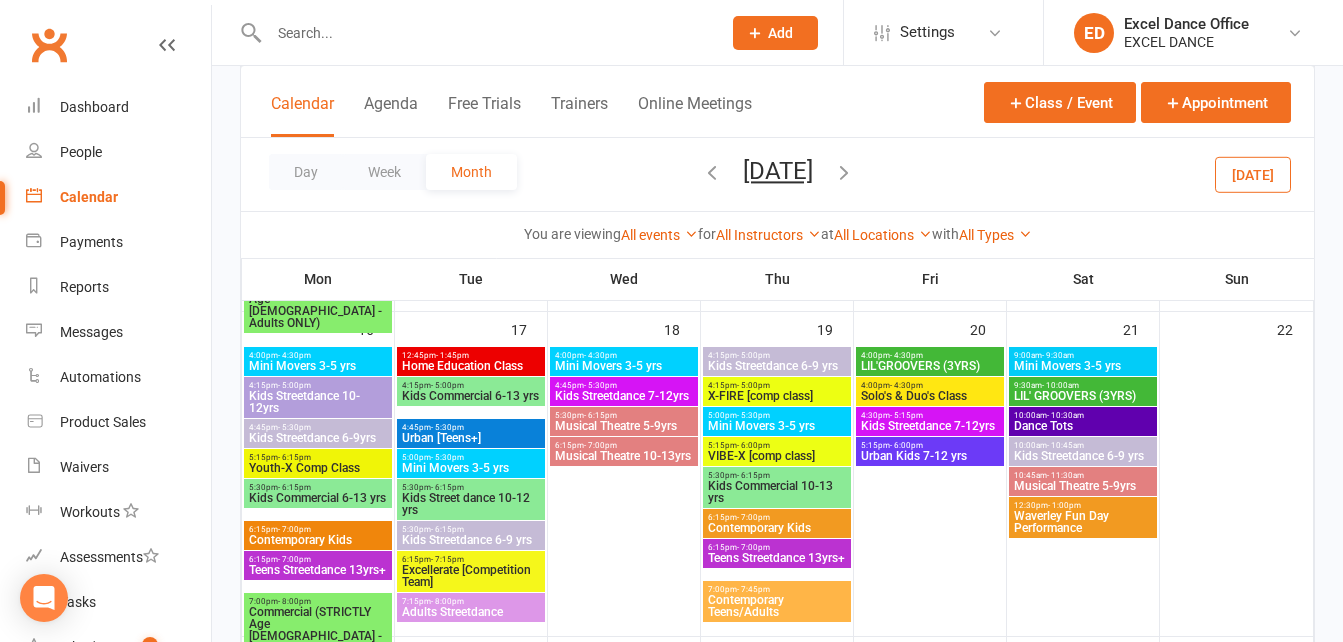 scroll, scrollTop: 1064, scrollLeft: 0, axis: vertical 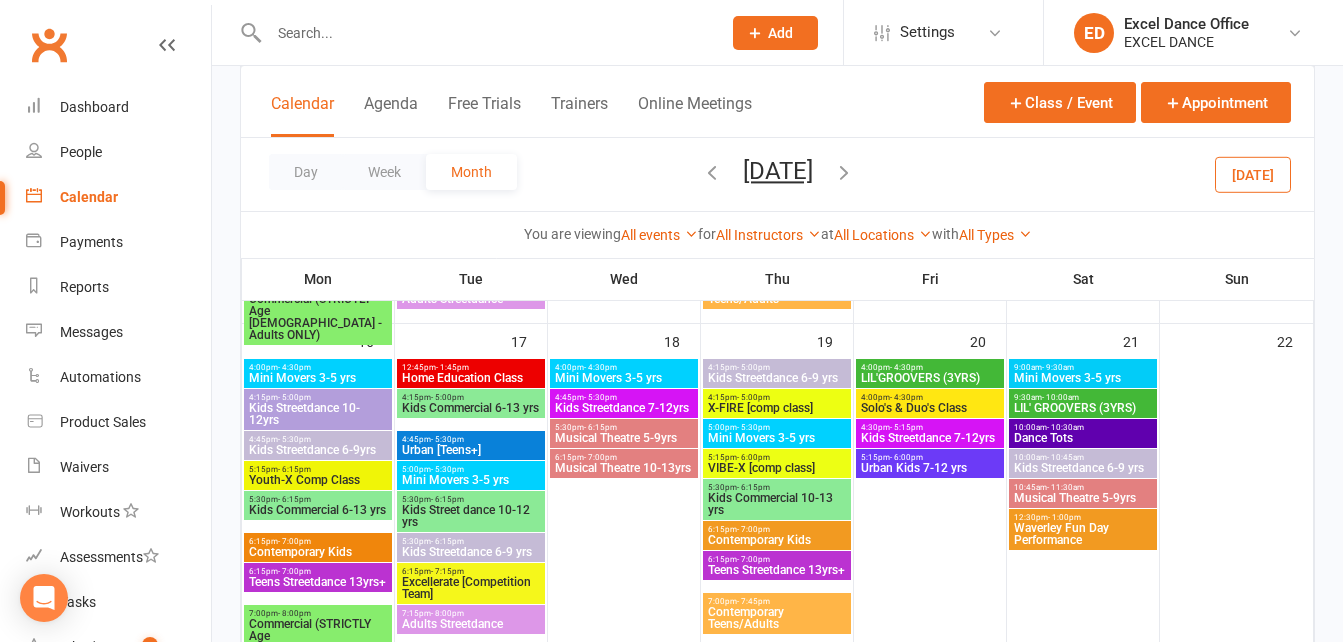 click on "Kids Streetdance 7-12yrs" at bounding box center [930, 438] 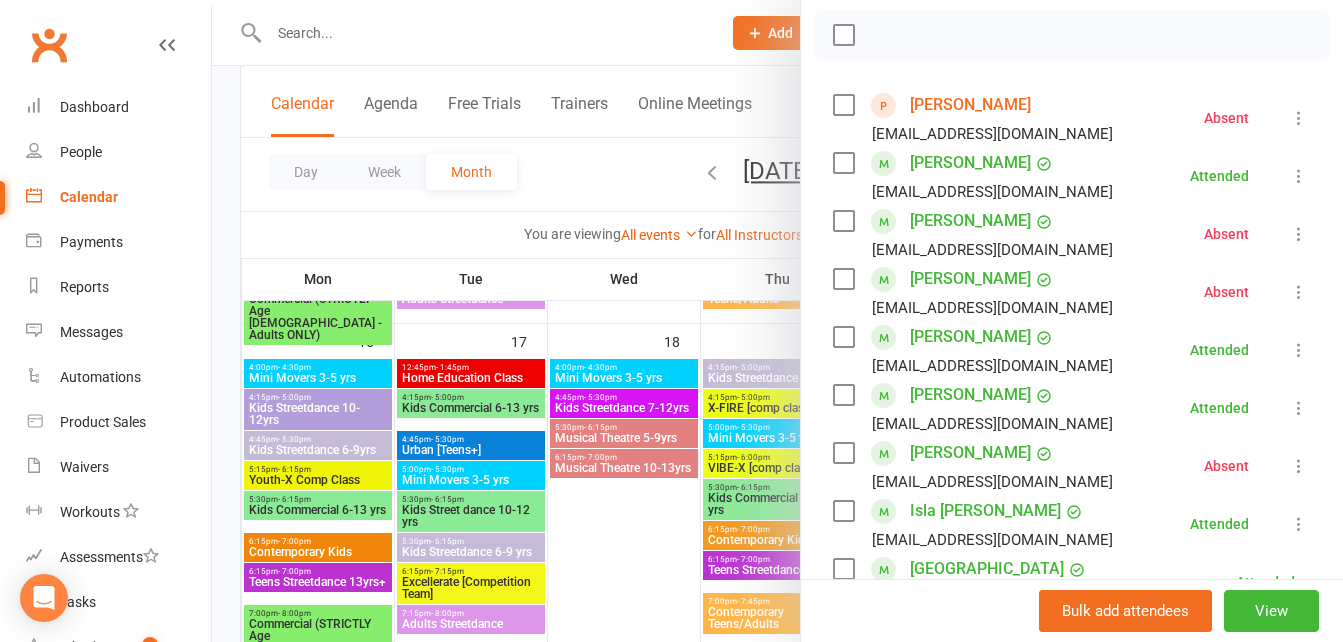 scroll, scrollTop: 0, scrollLeft: 0, axis: both 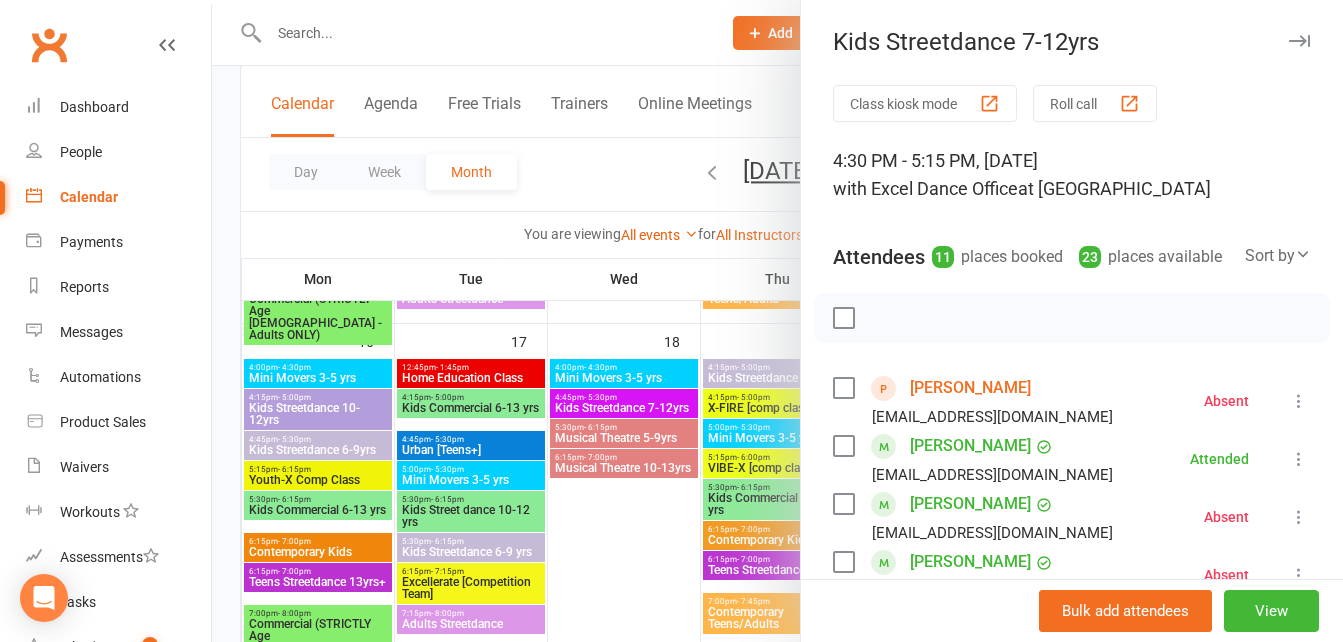 click at bounding box center (1299, 41) 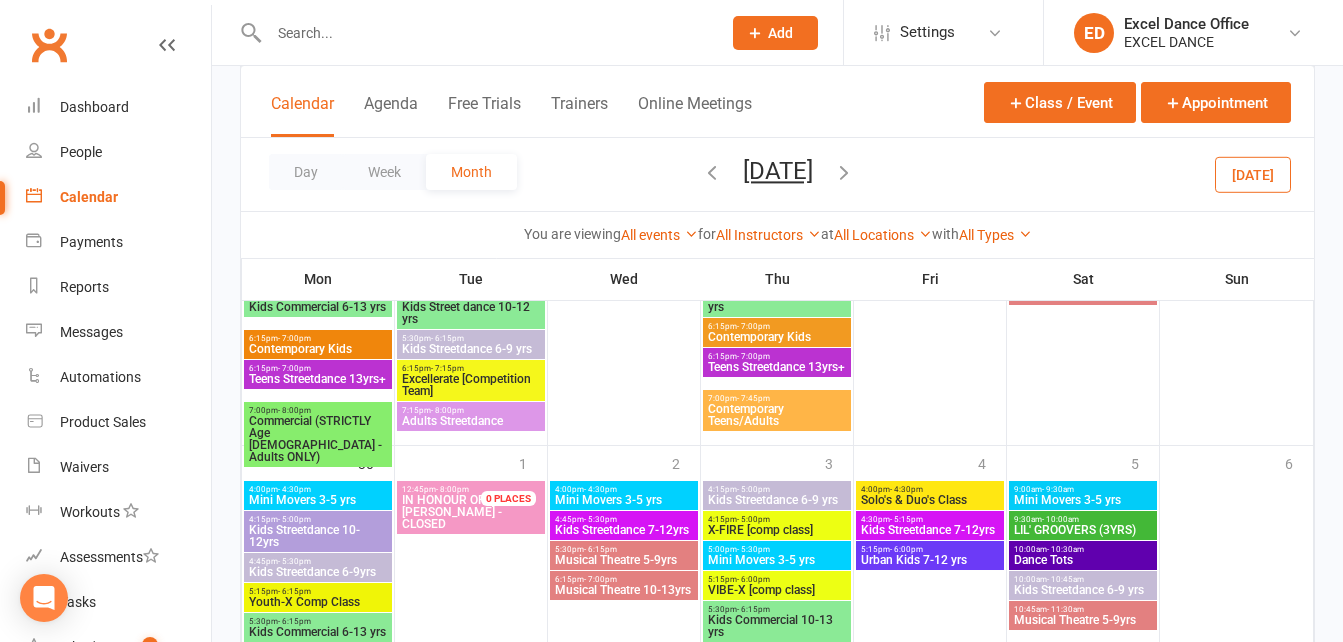 scroll, scrollTop: 1556, scrollLeft: 0, axis: vertical 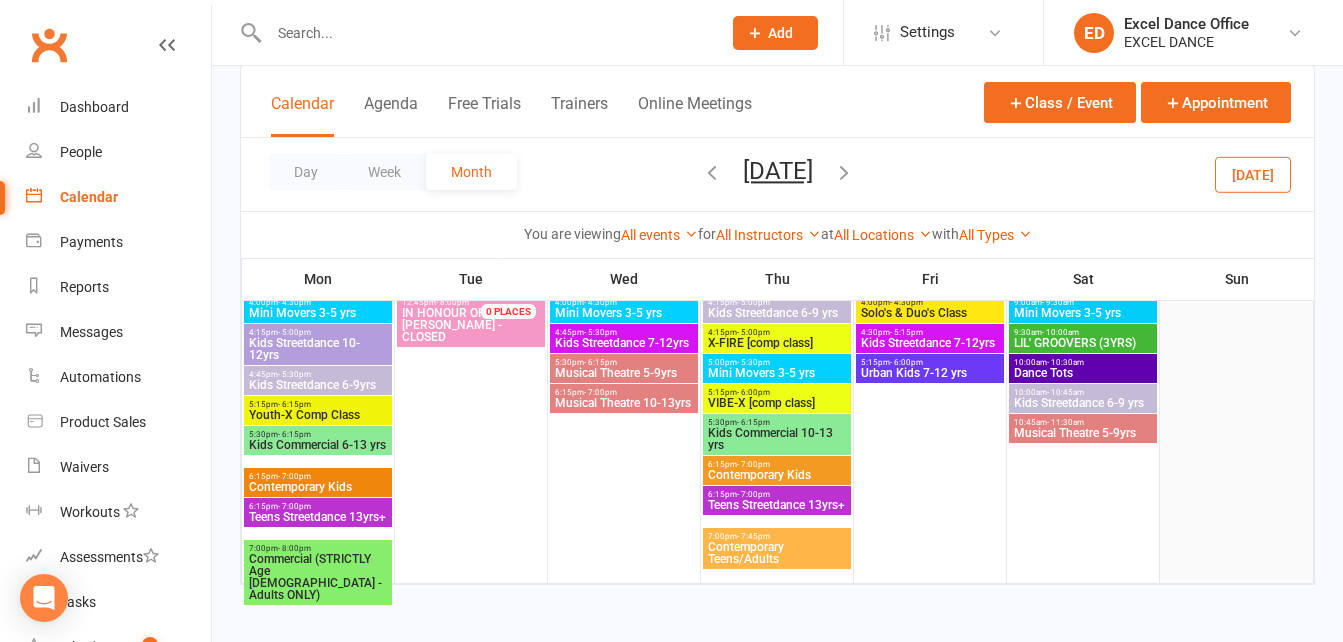 click at bounding box center [1236, 438] 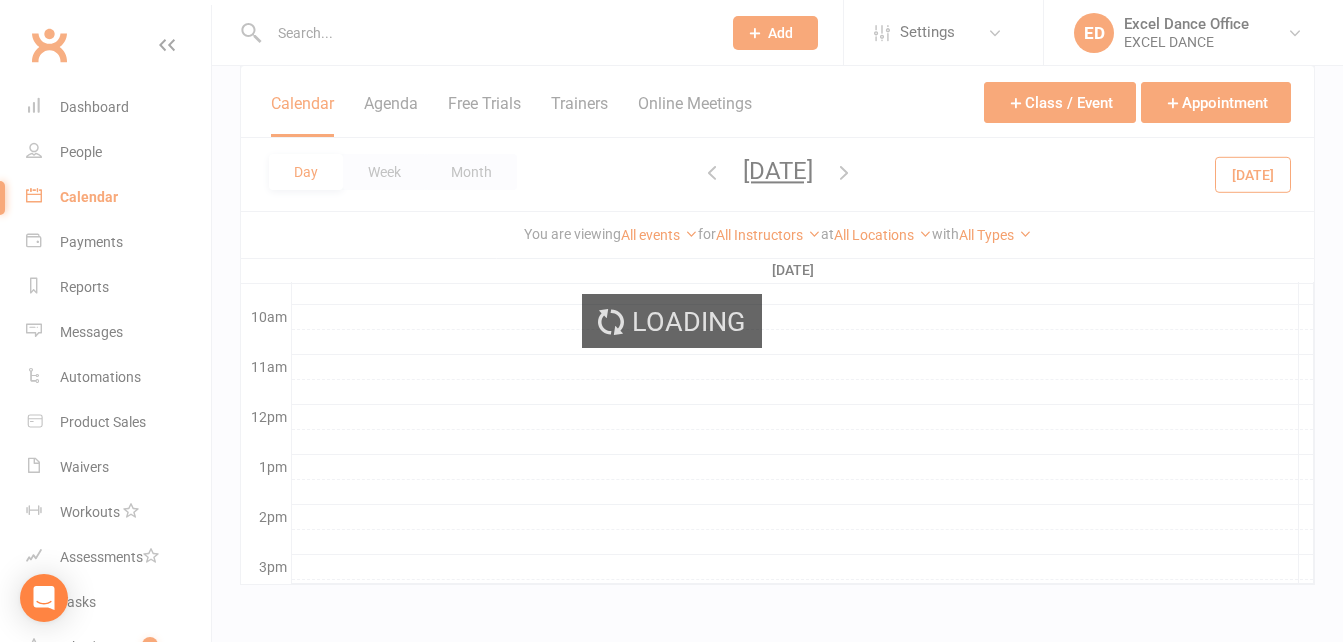 scroll, scrollTop: 603, scrollLeft: 0, axis: vertical 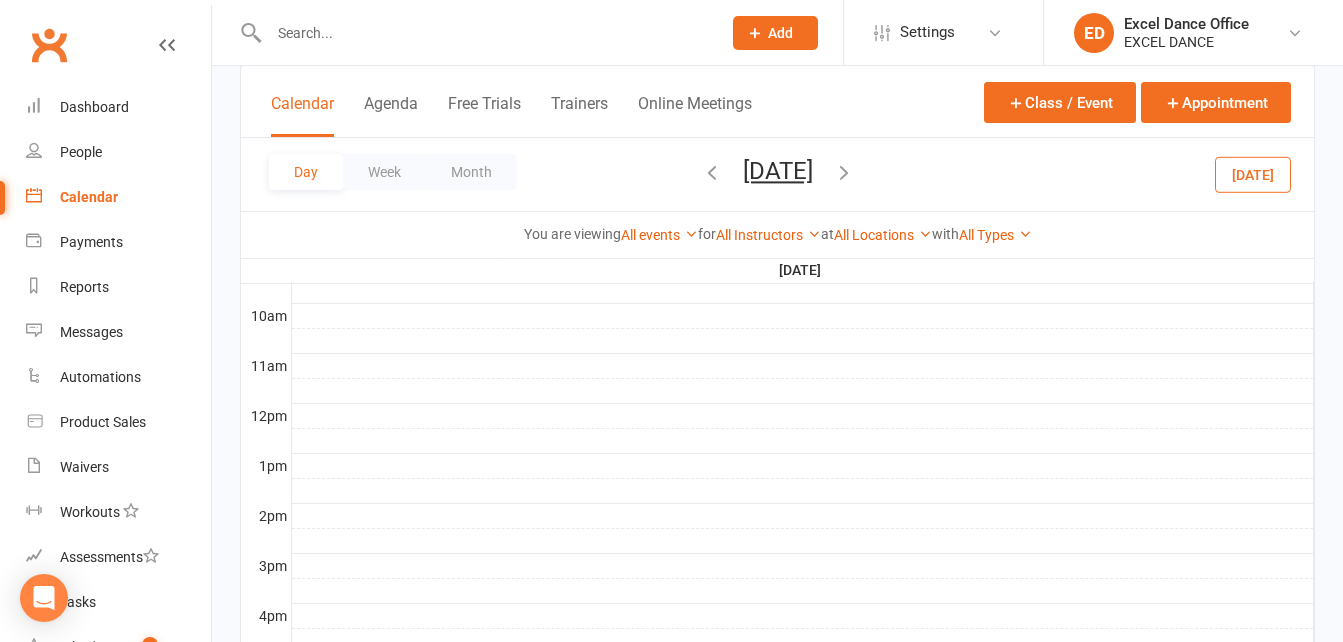 click on "Calendar" at bounding box center (89, 197) 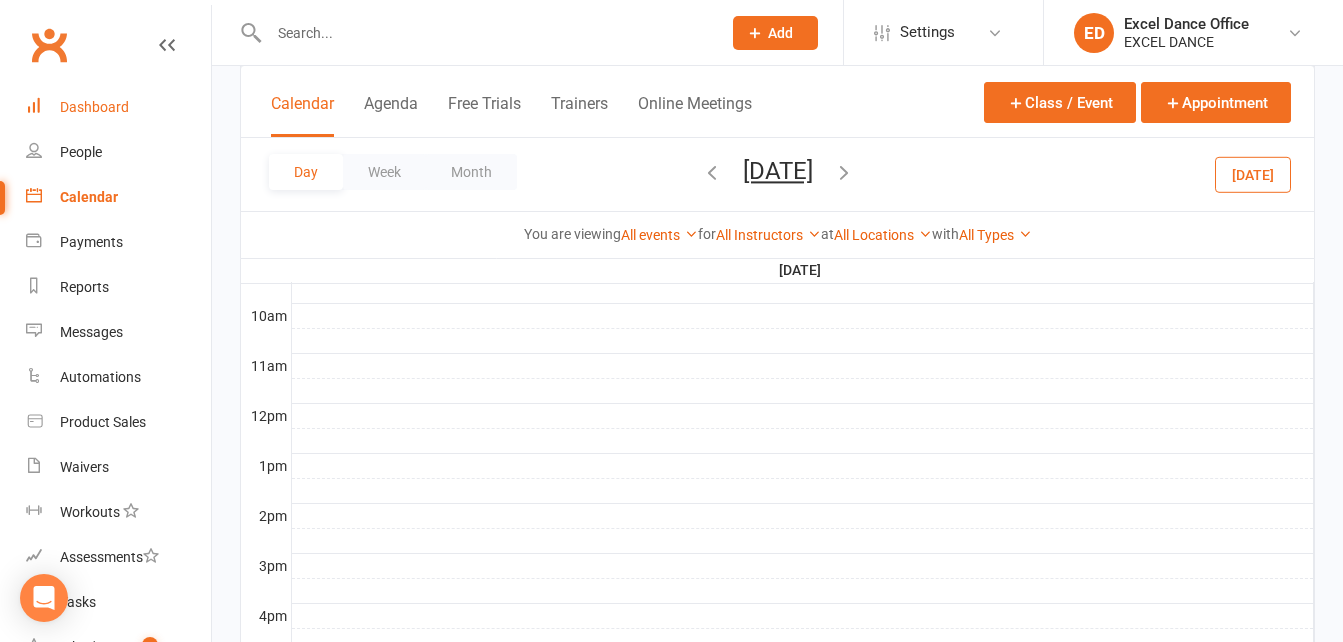 click on "Dashboard" at bounding box center [94, 107] 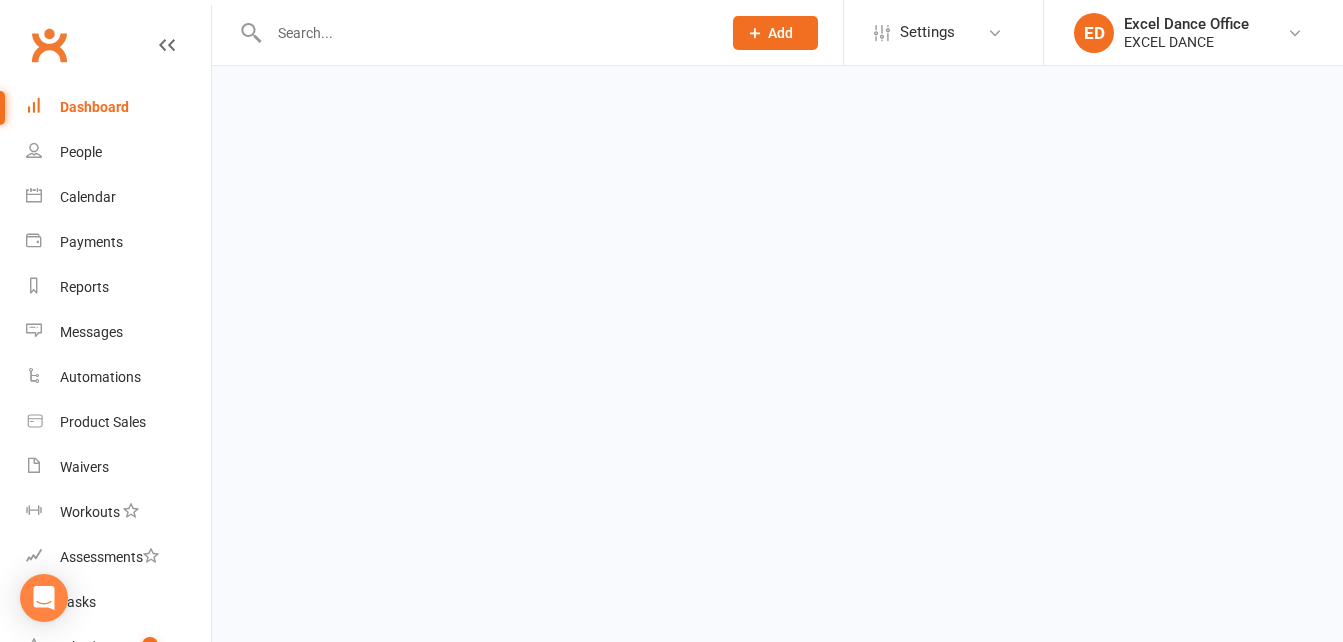 scroll, scrollTop: 0, scrollLeft: 0, axis: both 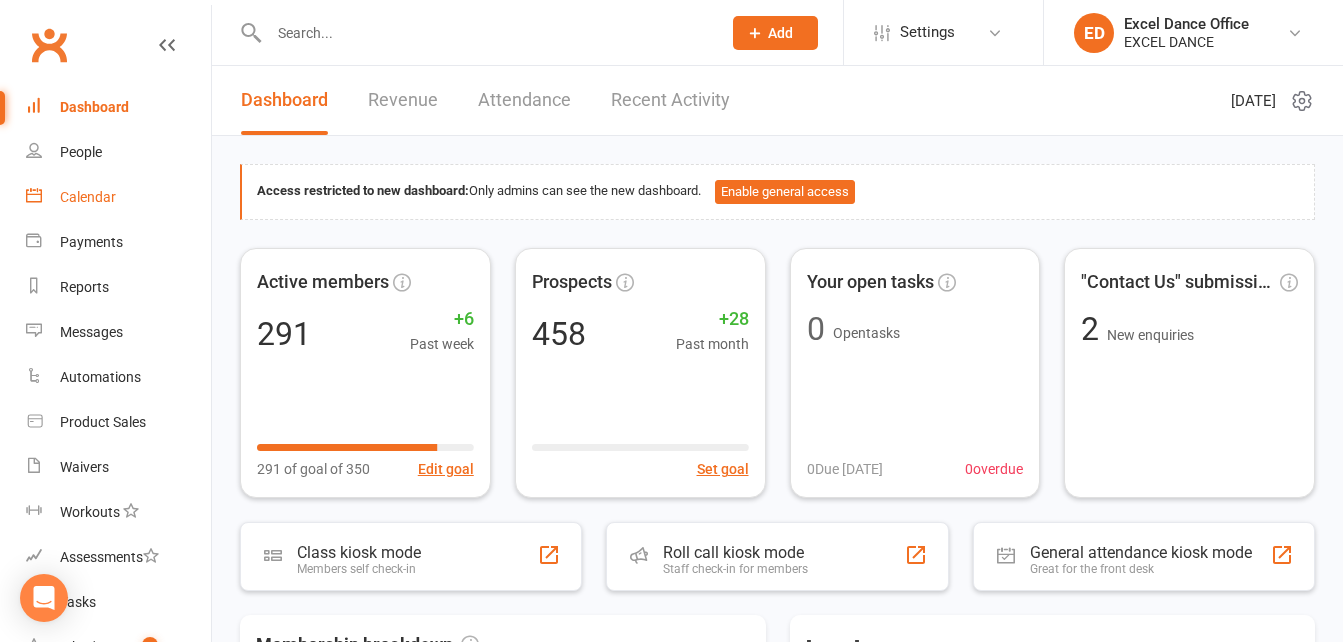 click on "Calendar" at bounding box center [88, 197] 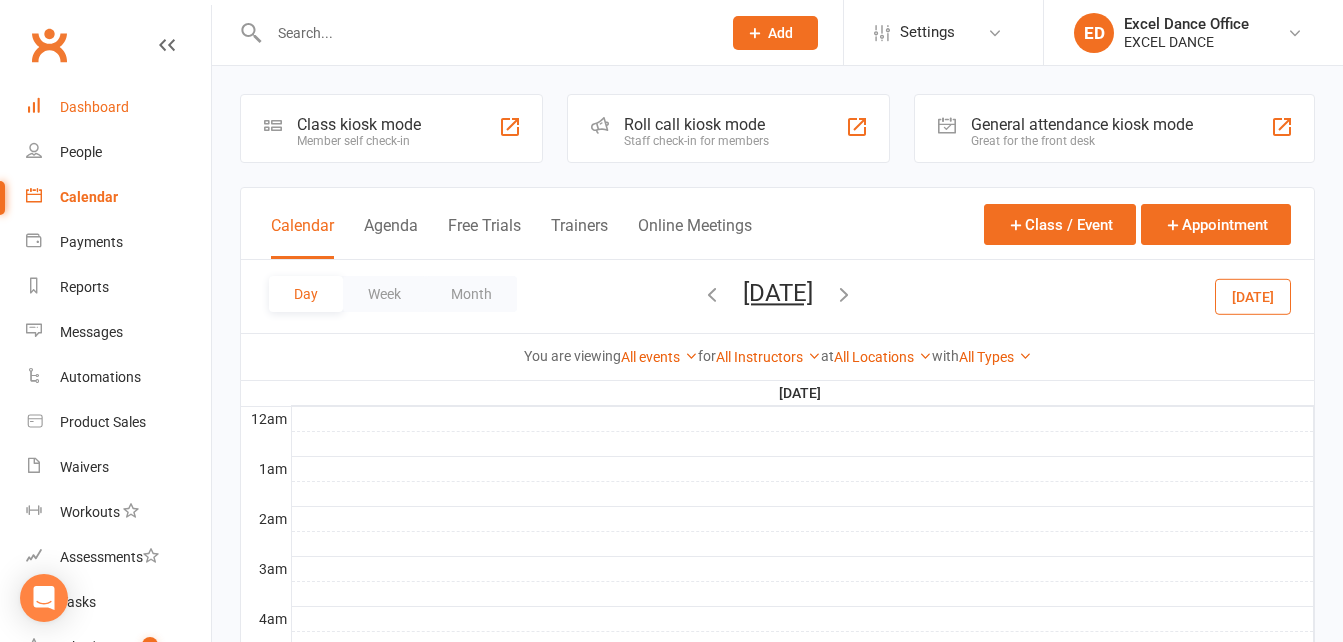 click on "Dashboard" at bounding box center (94, 107) 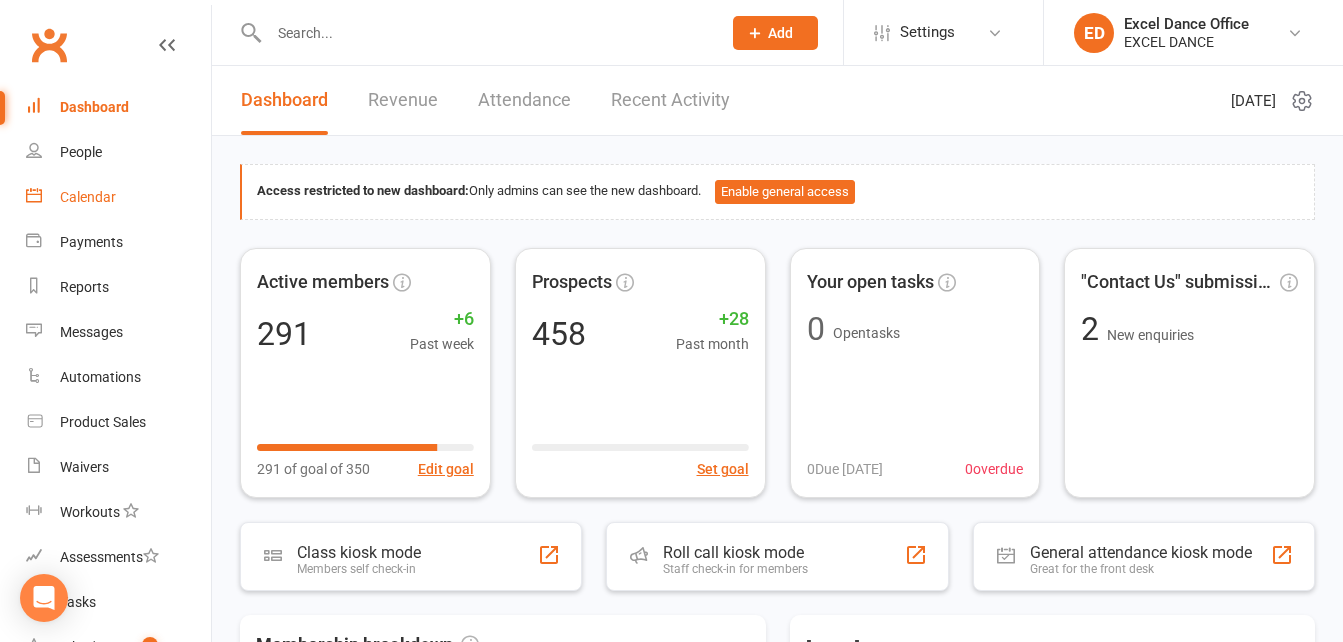 click on "Calendar" at bounding box center [118, 197] 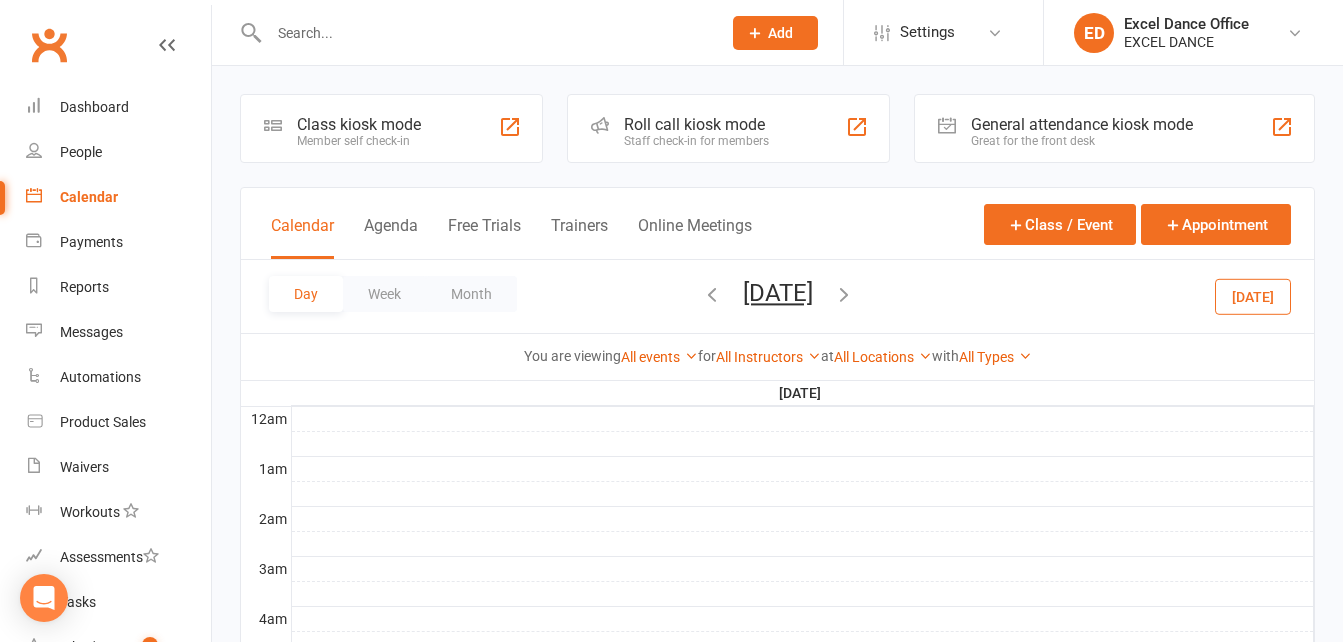click on "Calendar Agenda Free Trials Trainers Online Meetings
Class / Event  Appointment" at bounding box center (777, 224) 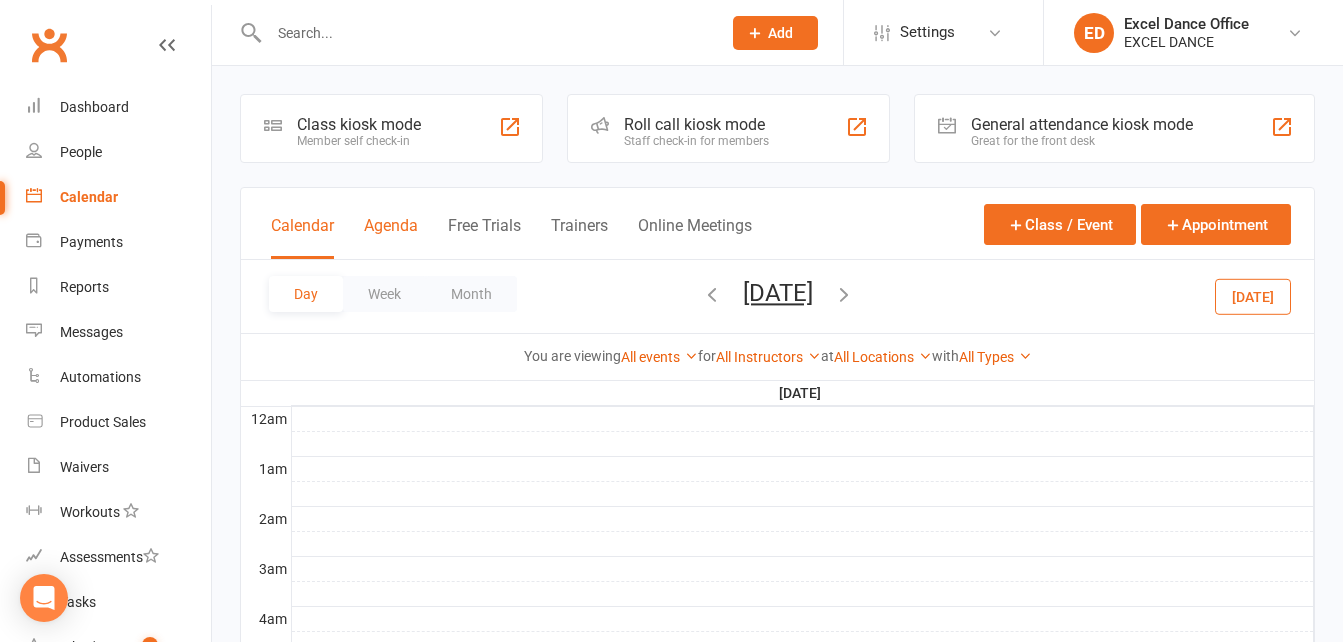 click on "Agenda" at bounding box center [391, 237] 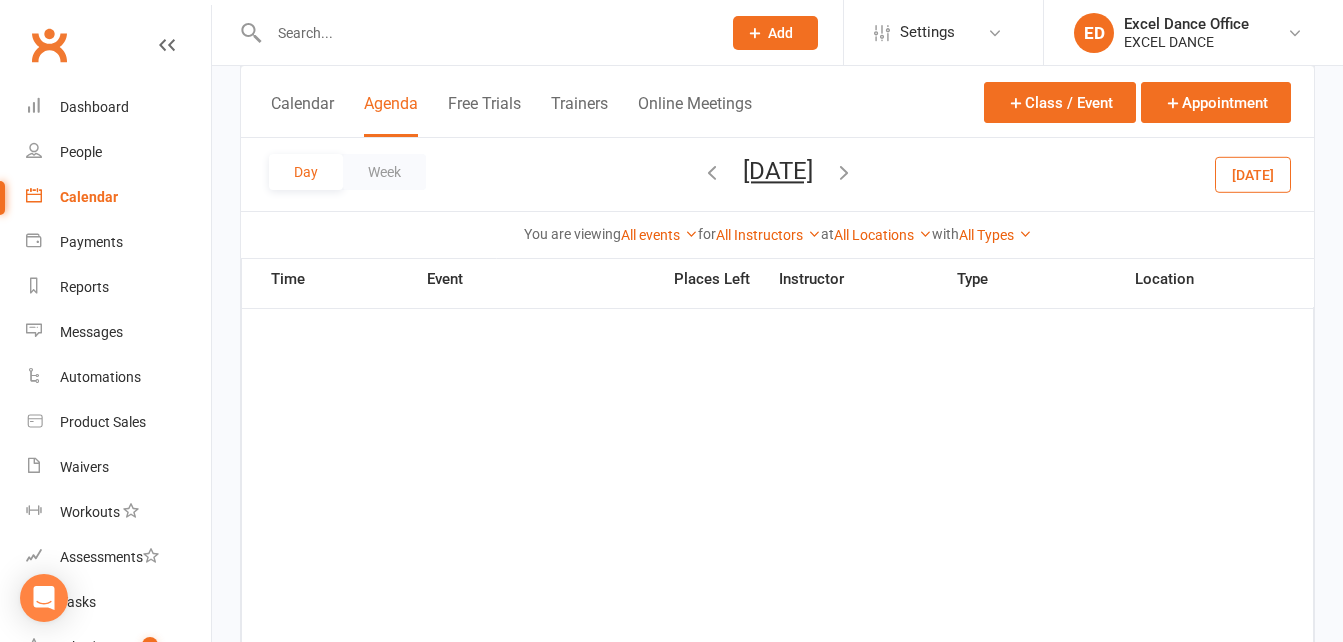scroll, scrollTop: 3035, scrollLeft: 0, axis: vertical 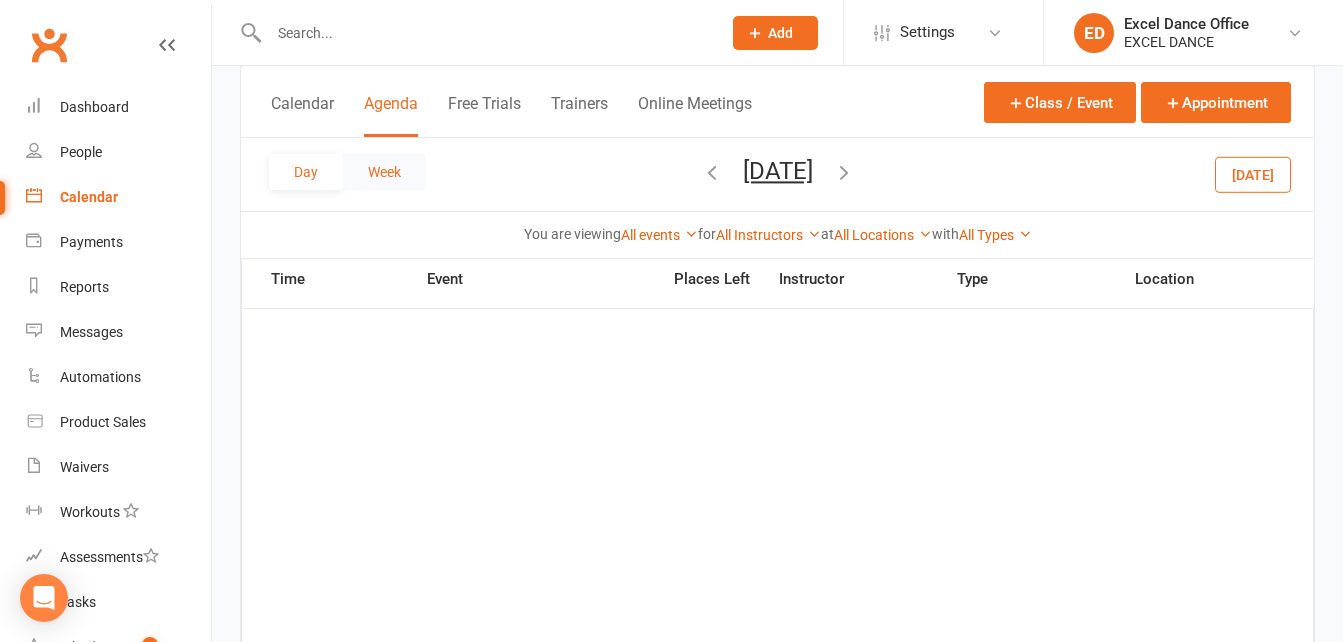 click on "Week" at bounding box center [384, 172] 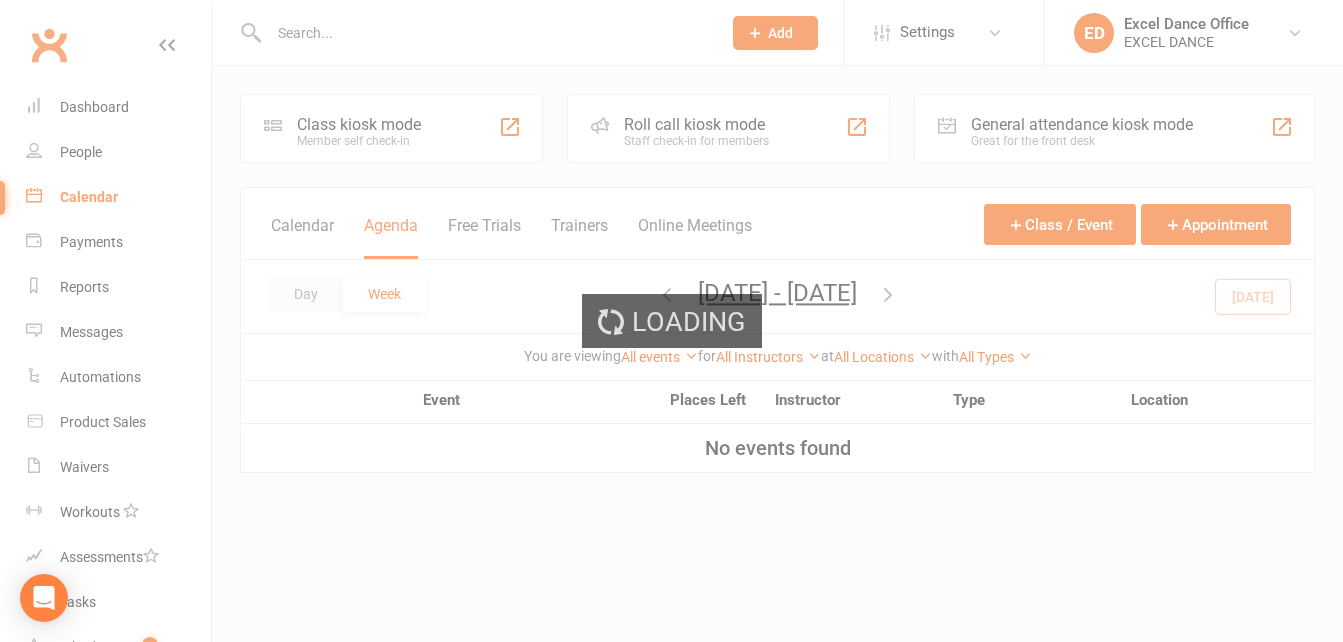 scroll, scrollTop: 0, scrollLeft: 0, axis: both 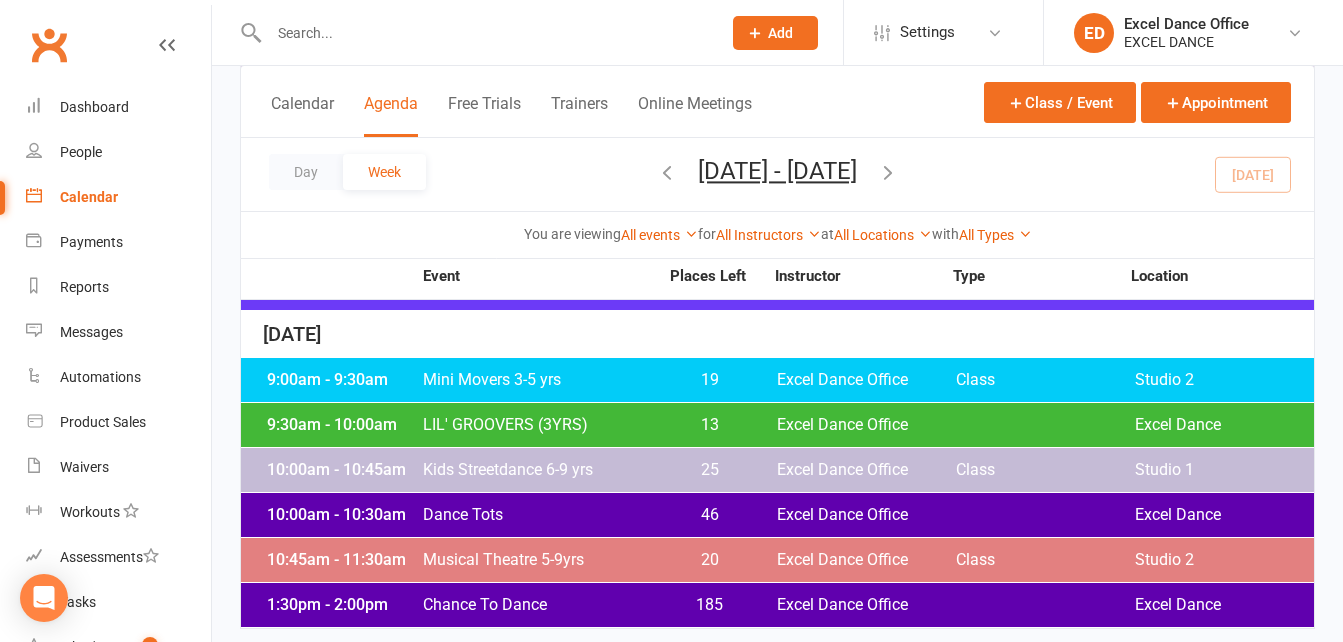 click on "Excel Dance Office" at bounding box center [866, 605] 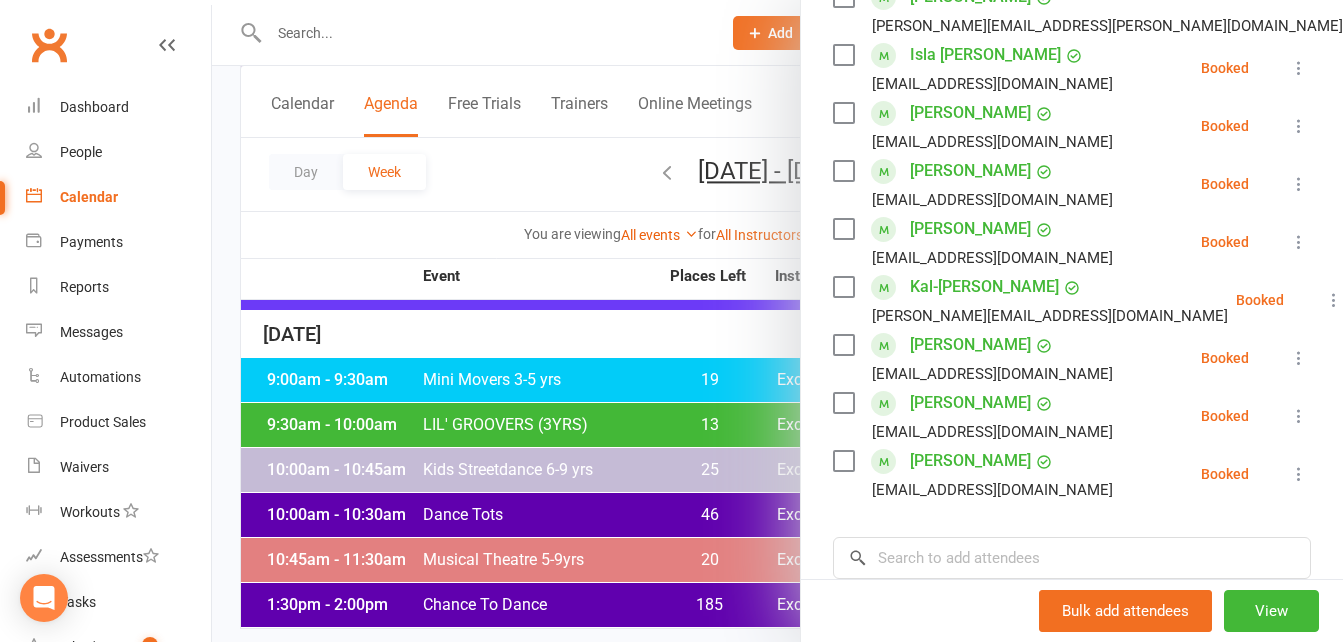 scroll, scrollTop: 736, scrollLeft: 0, axis: vertical 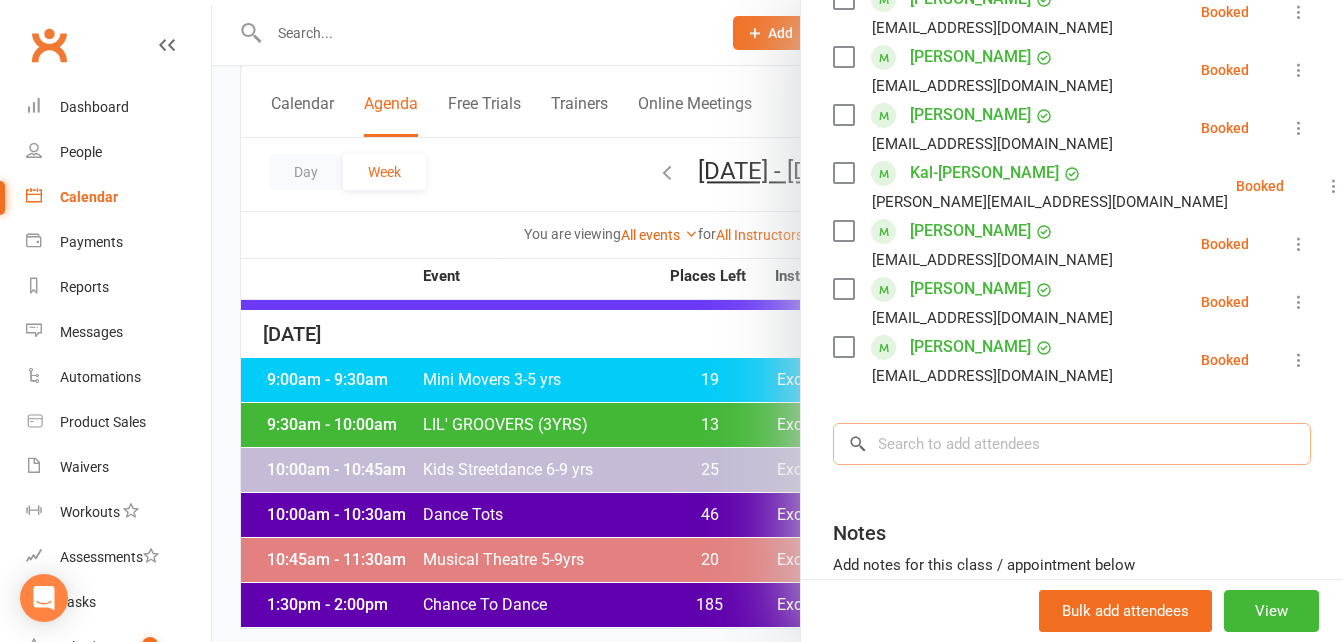click at bounding box center (1072, 444) 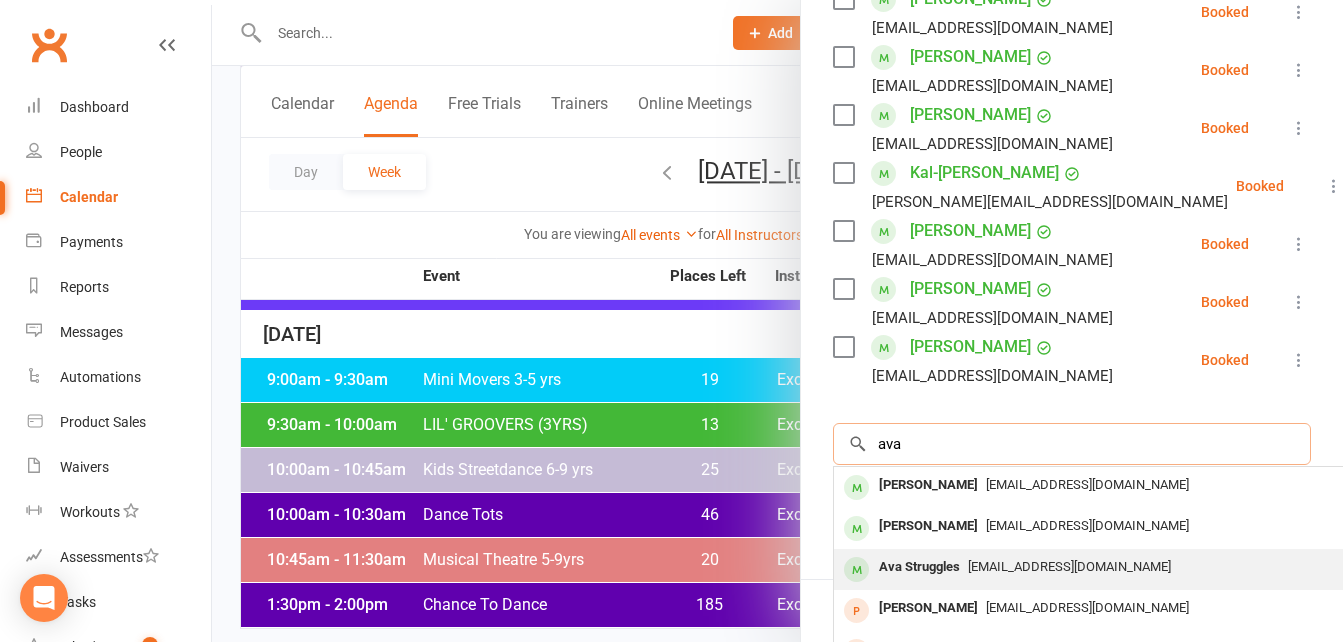 type on "ava" 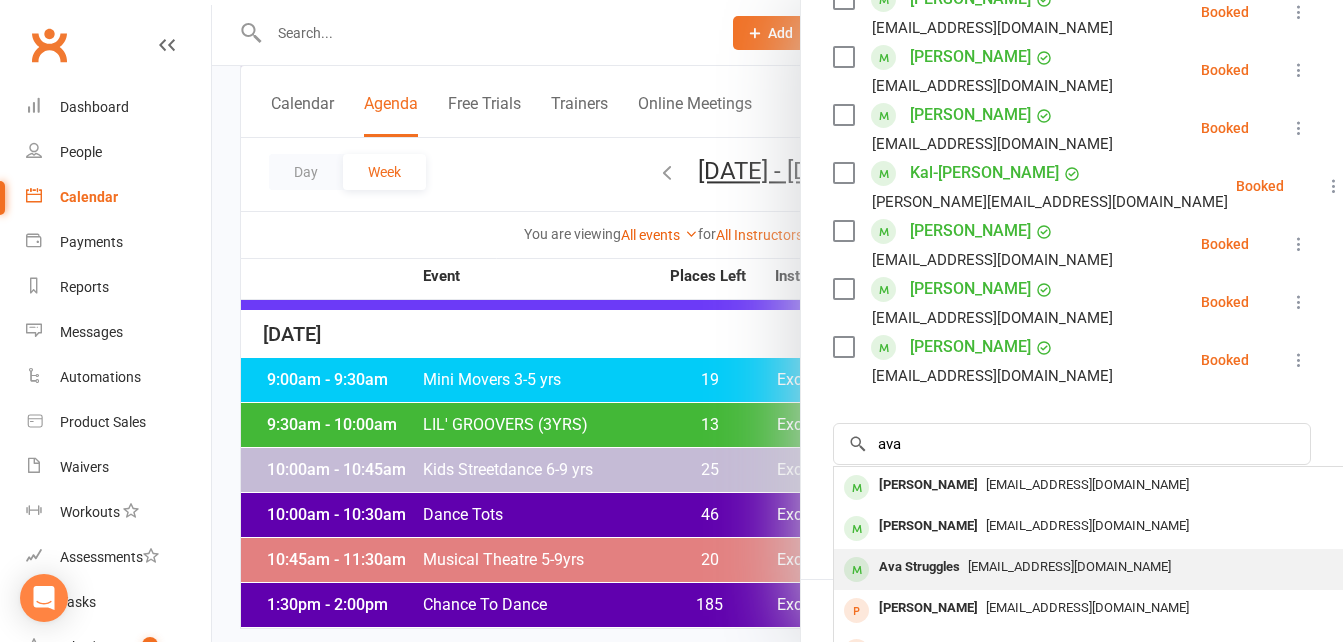 click on "[EMAIL_ADDRESS][DOMAIN_NAME]" at bounding box center [1069, 566] 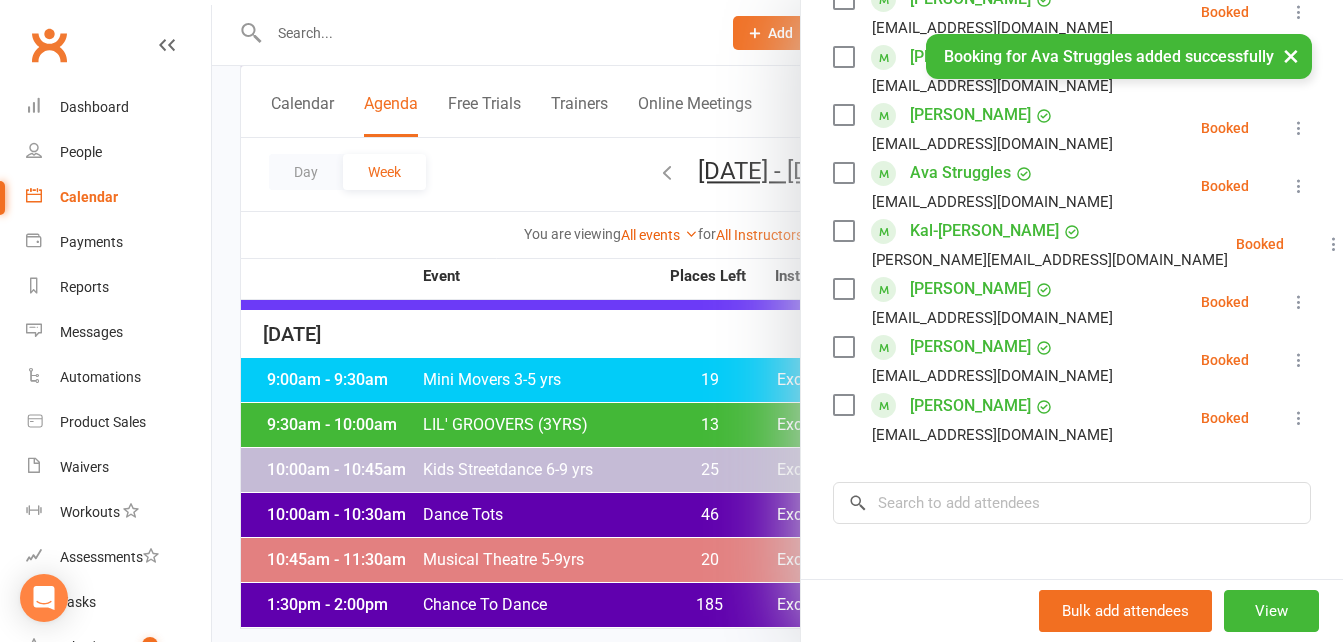 click on "[EMAIL_ADDRESS][DOMAIN_NAME]" at bounding box center [992, 435] 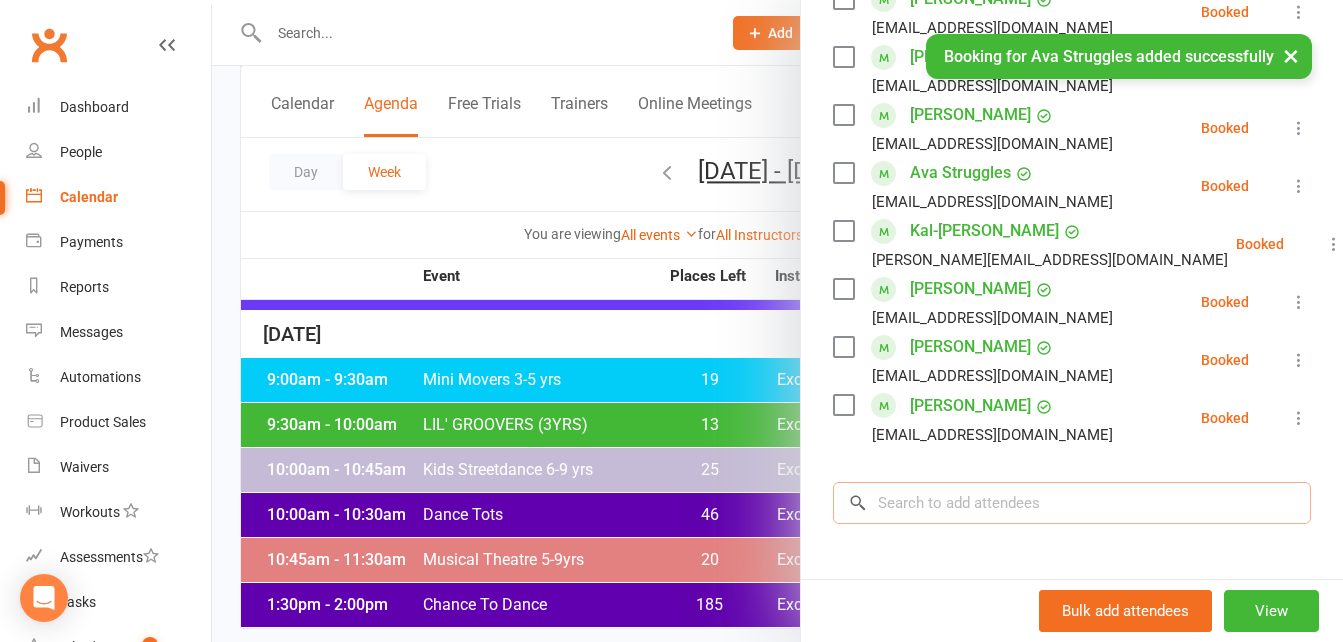 click at bounding box center (1072, 503) 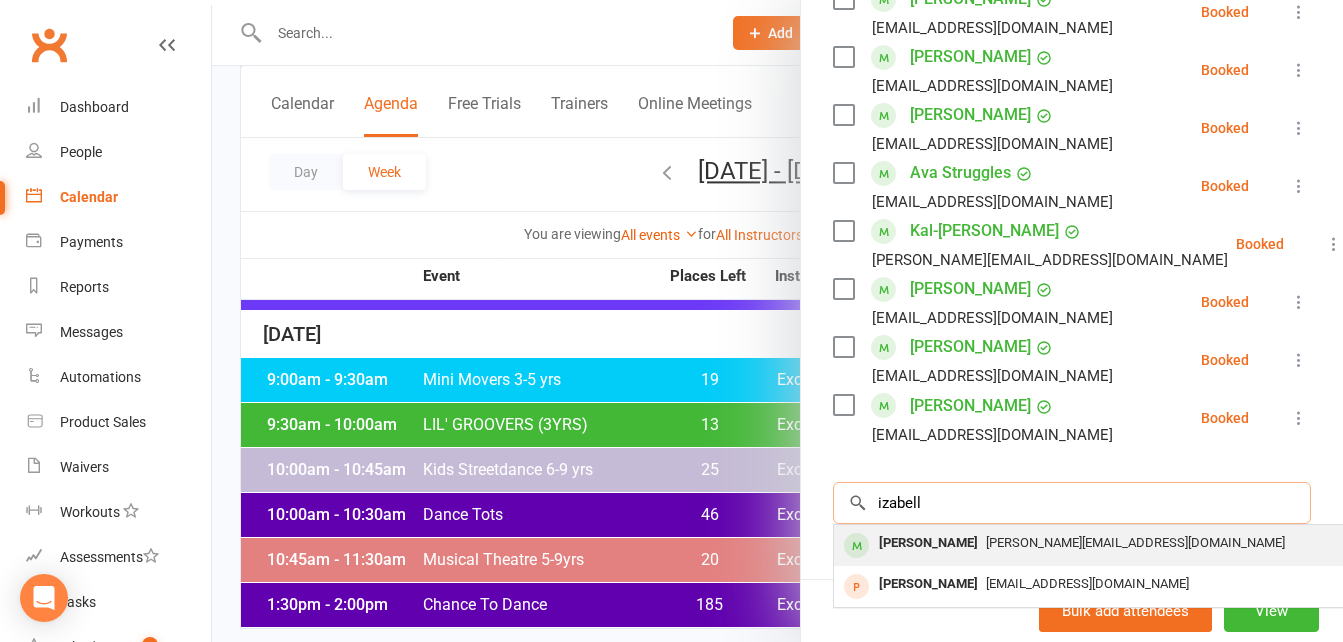 type on "izabell" 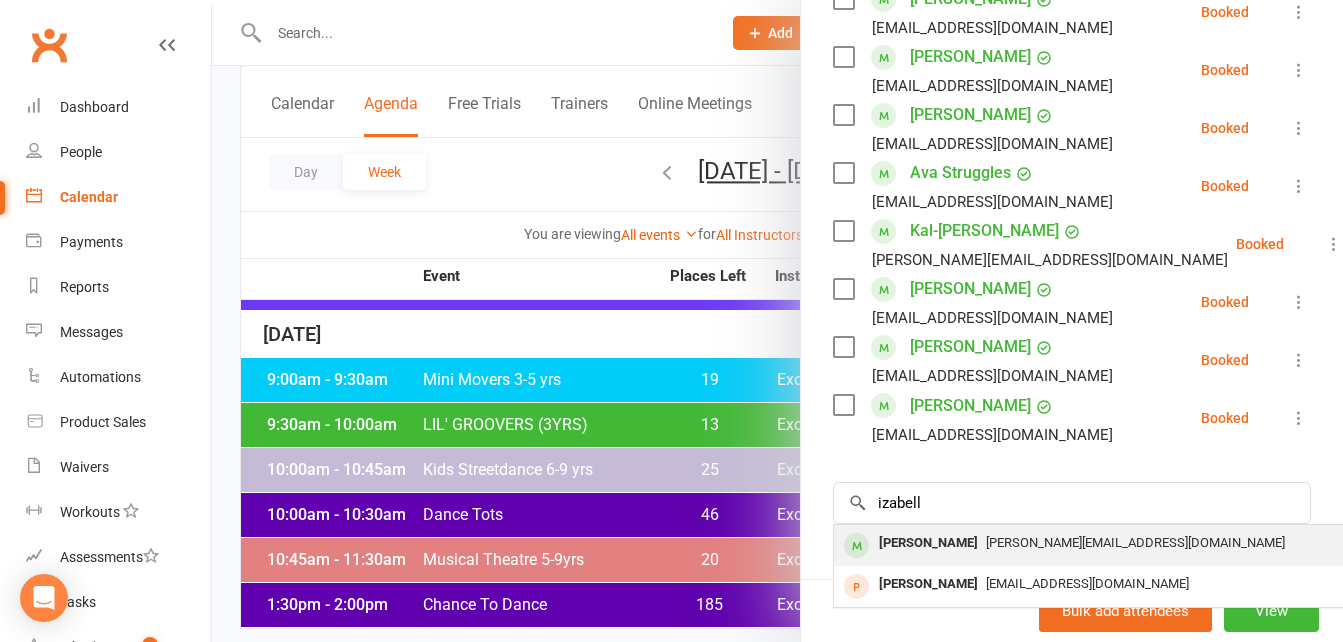 click on "[PERSON_NAME]" at bounding box center (928, 543) 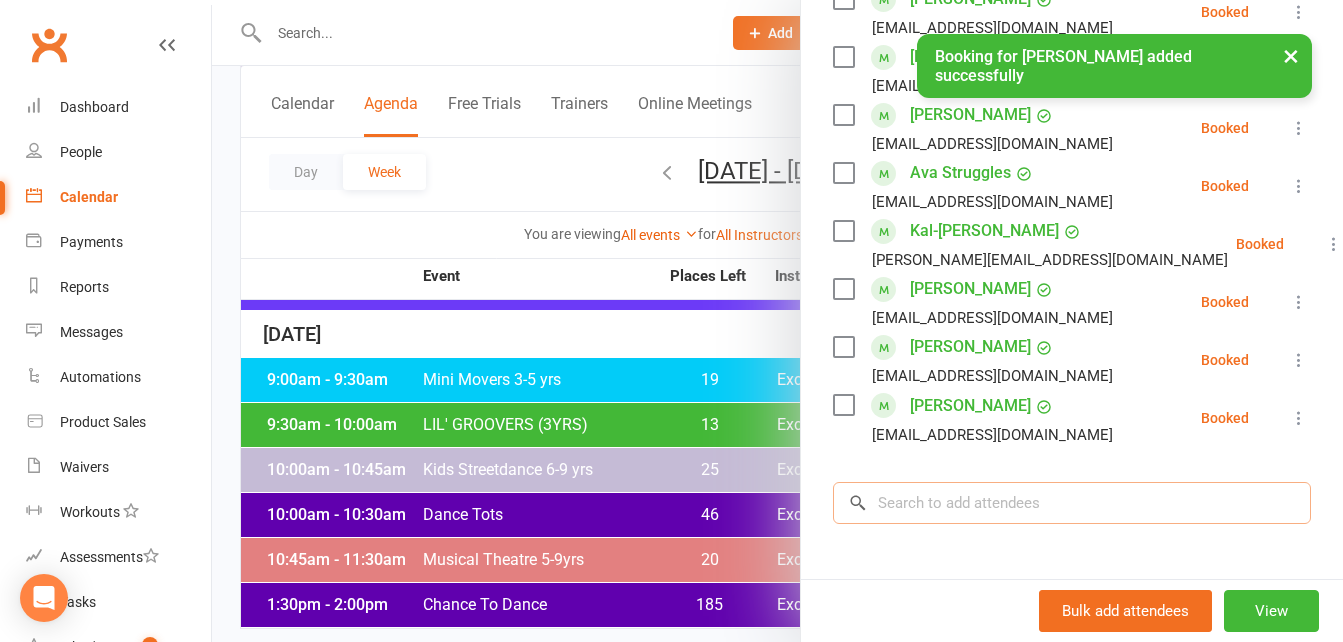 click at bounding box center (1072, 503) 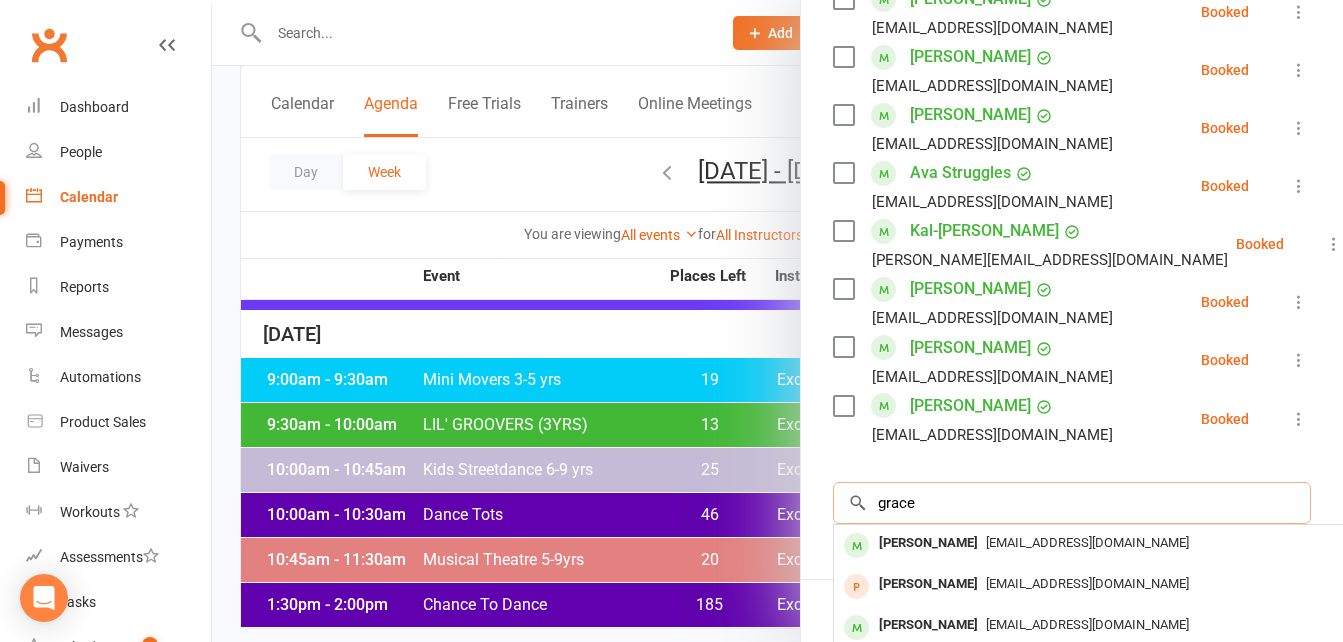 type on "grace" 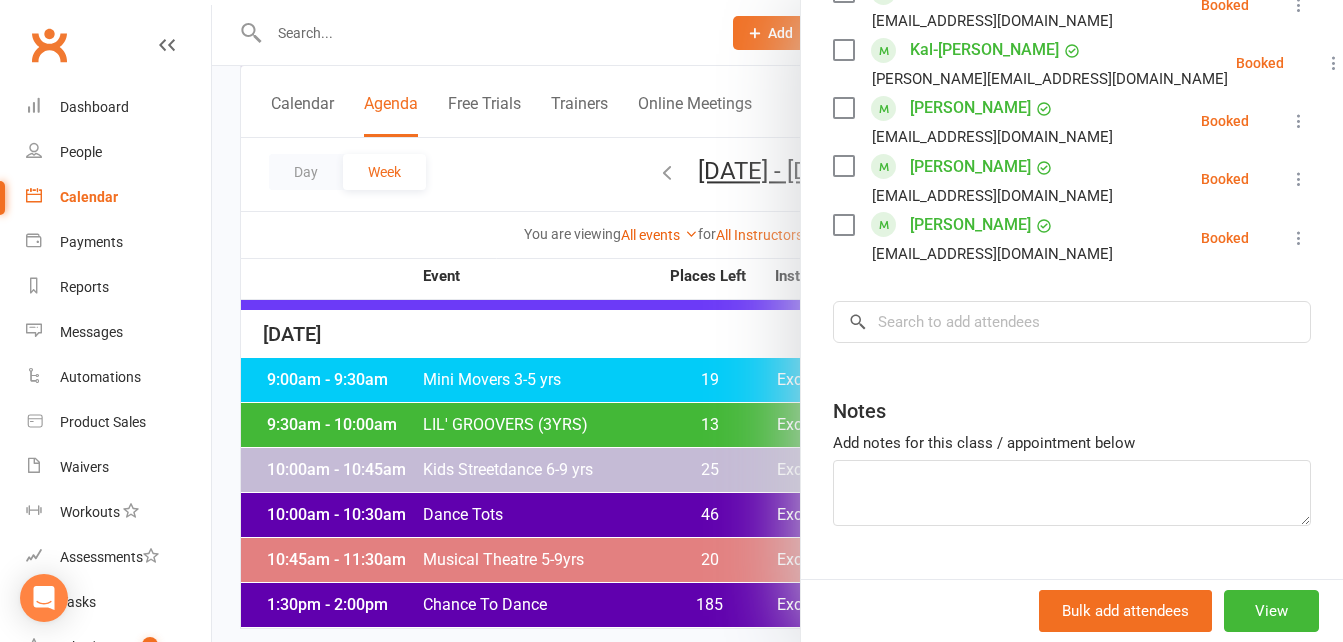 scroll, scrollTop: 1095, scrollLeft: 0, axis: vertical 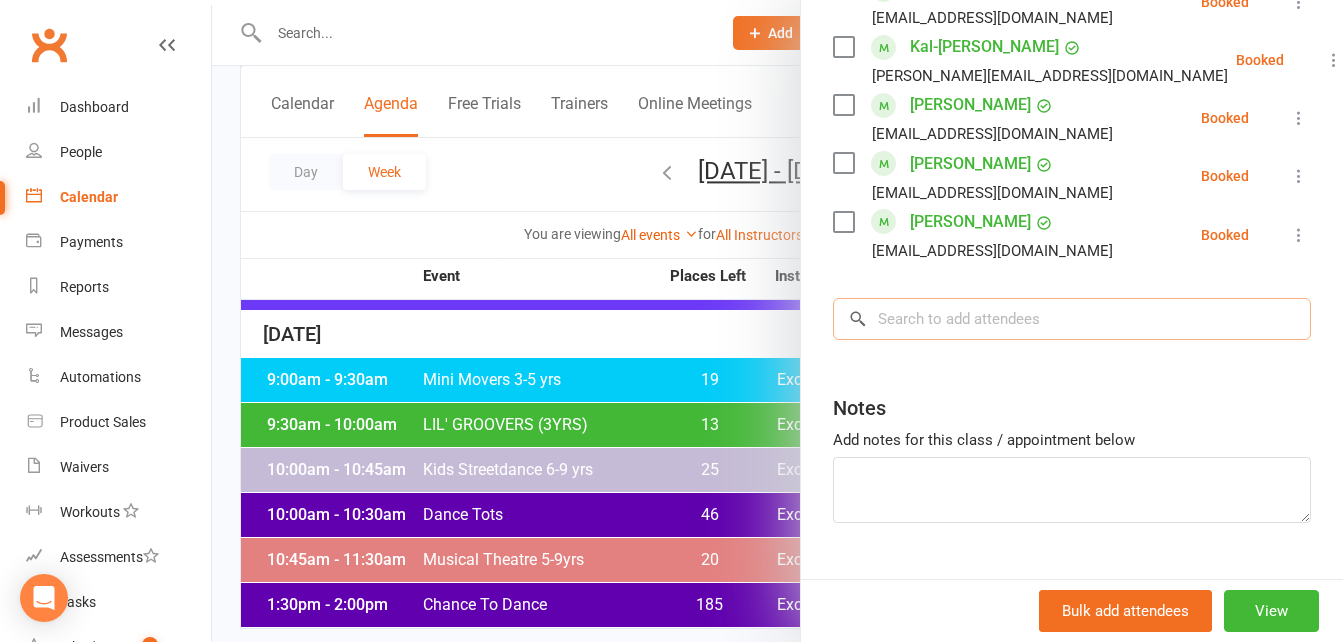 click at bounding box center (1072, 319) 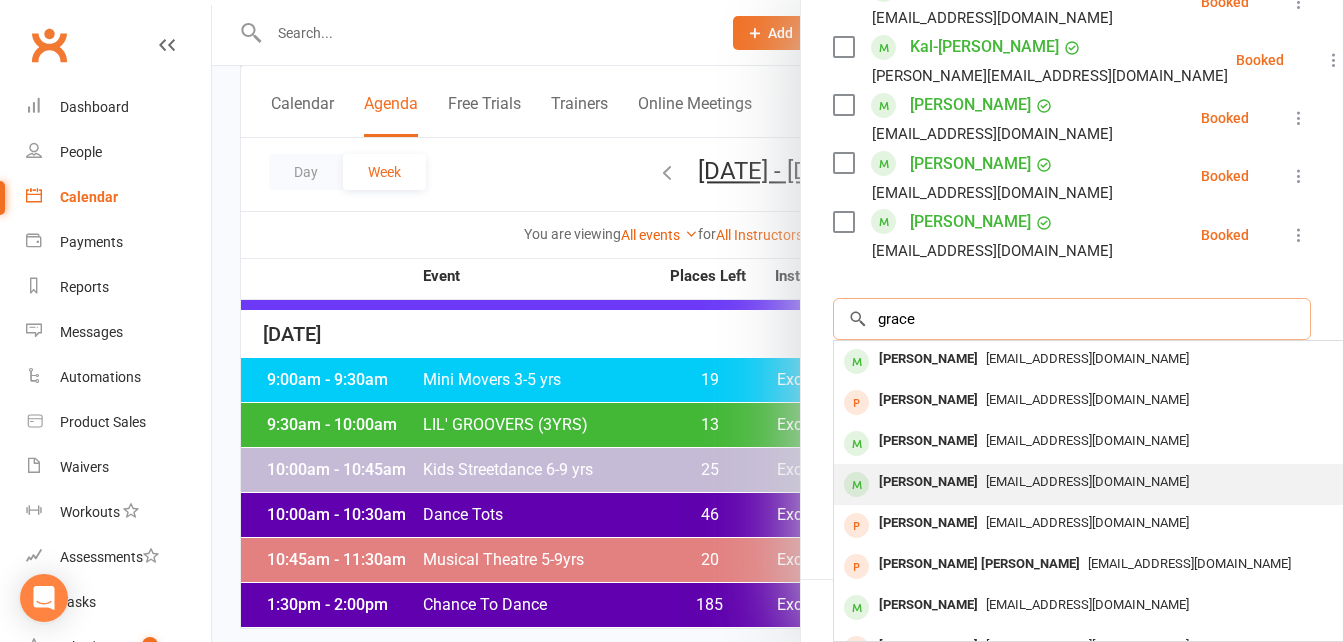 type on "grace" 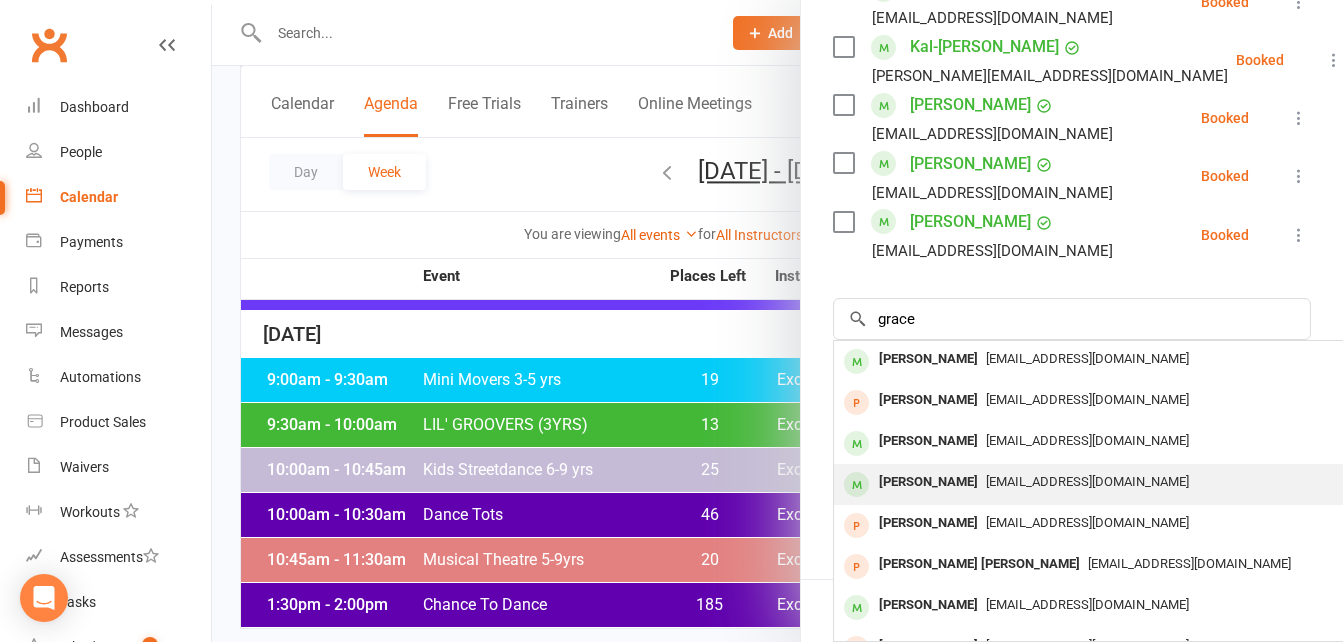 click on "[EMAIL_ADDRESS][DOMAIN_NAME]" at bounding box center [1087, 481] 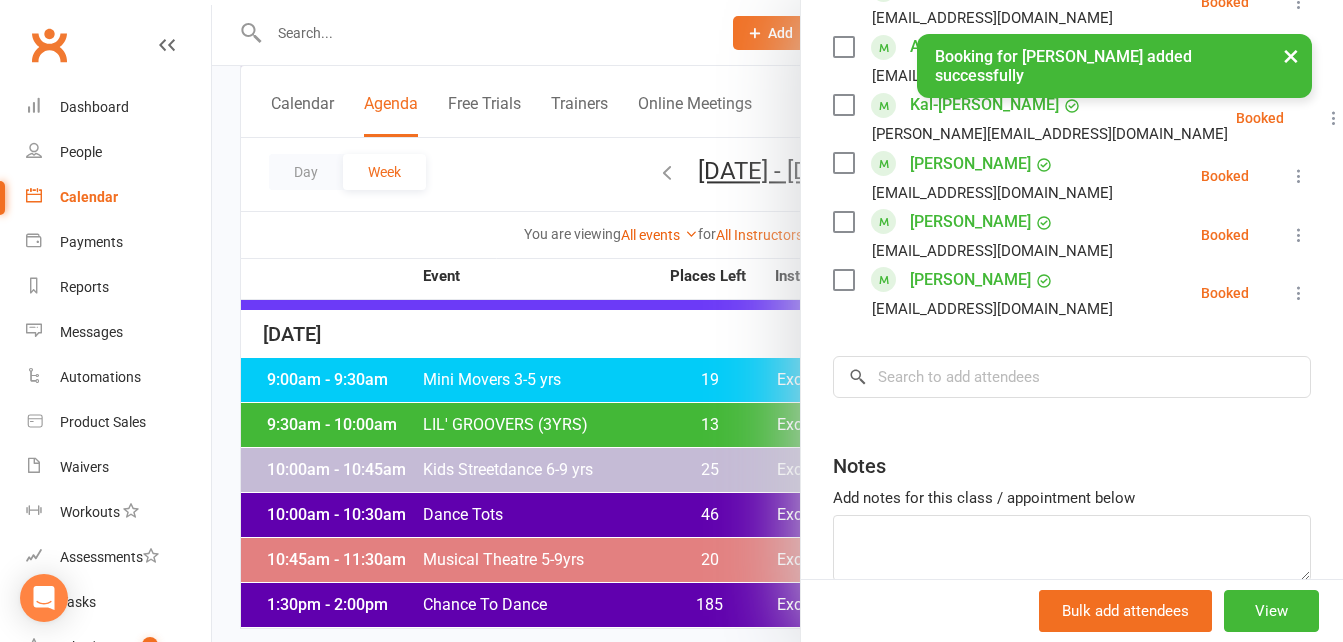 scroll, scrollTop: 1153, scrollLeft: 0, axis: vertical 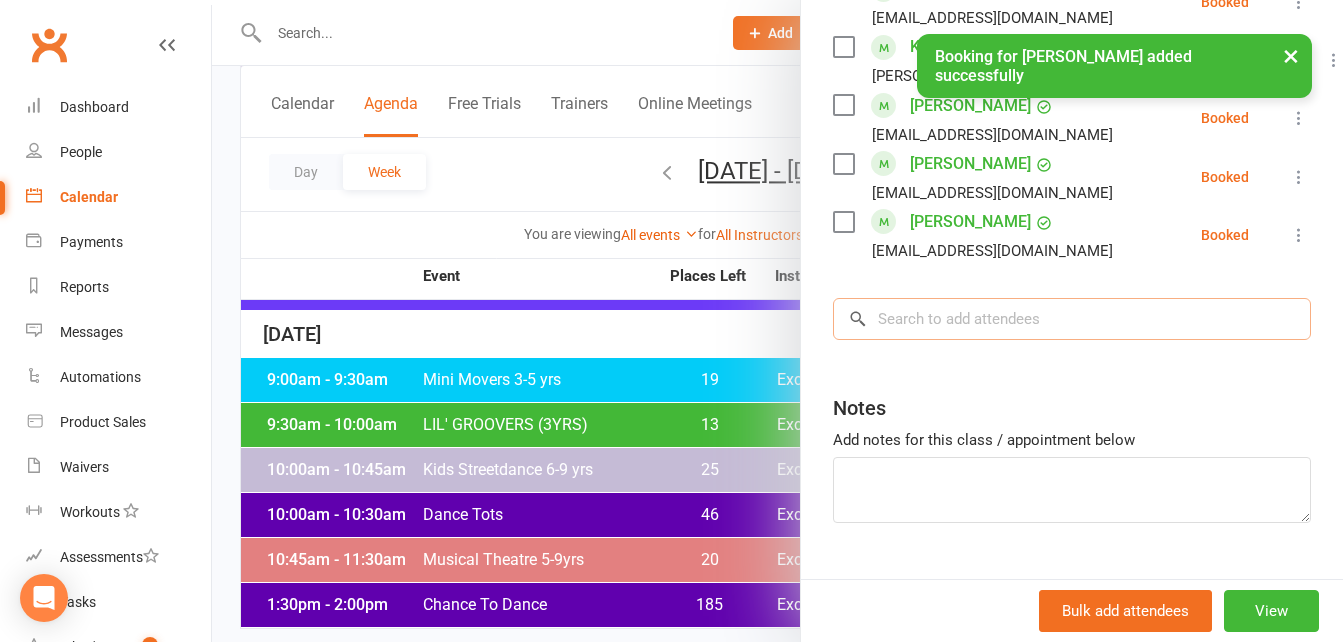 click at bounding box center [1072, 319] 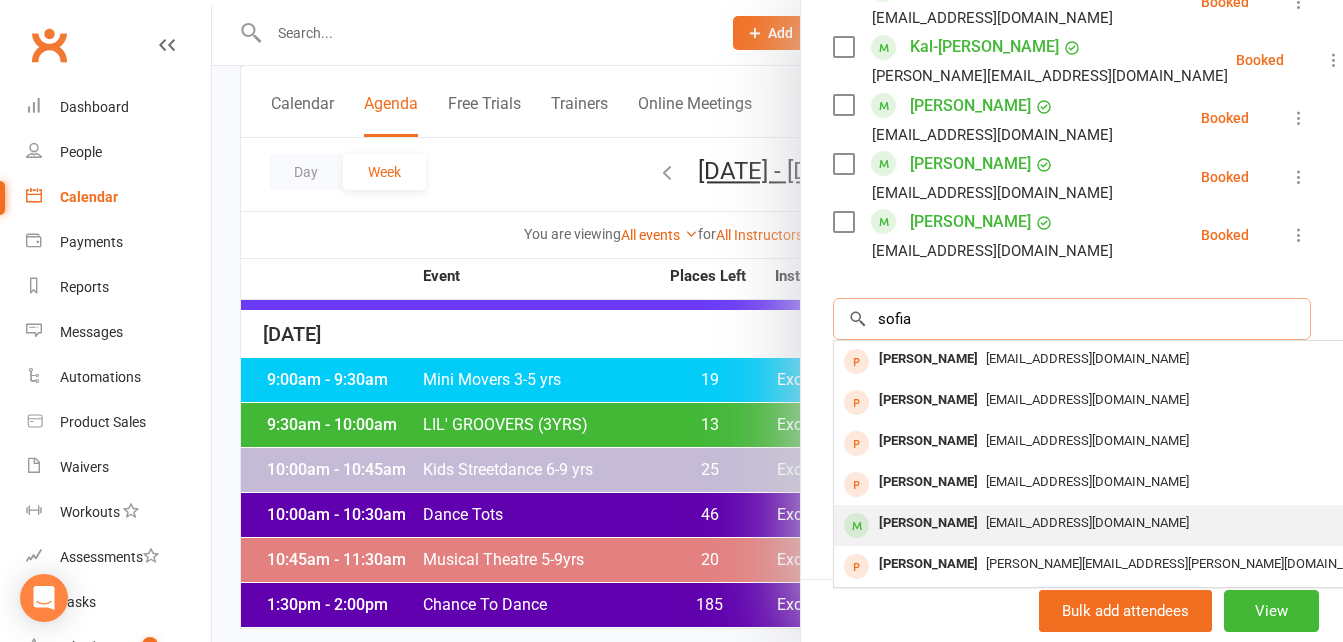 type on "sofia" 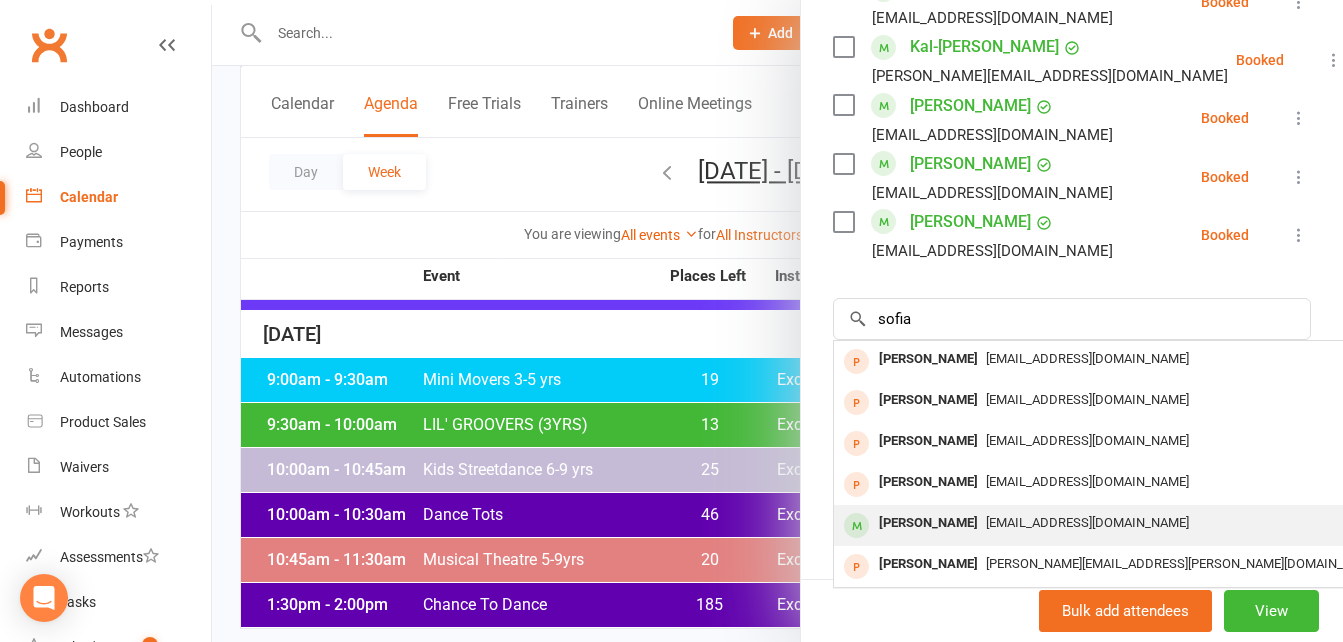 click on "[PERSON_NAME]" at bounding box center [928, 523] 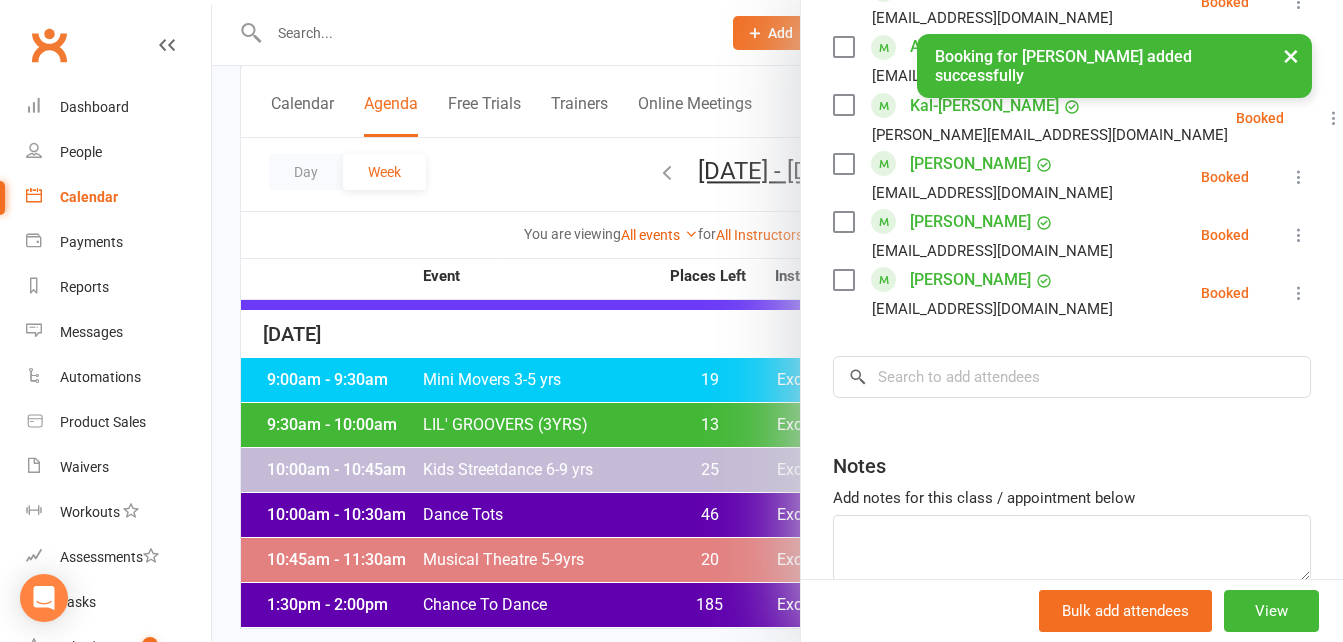 scroll, scrollTop: 1211, scrollLeft: 0, axis: vertical 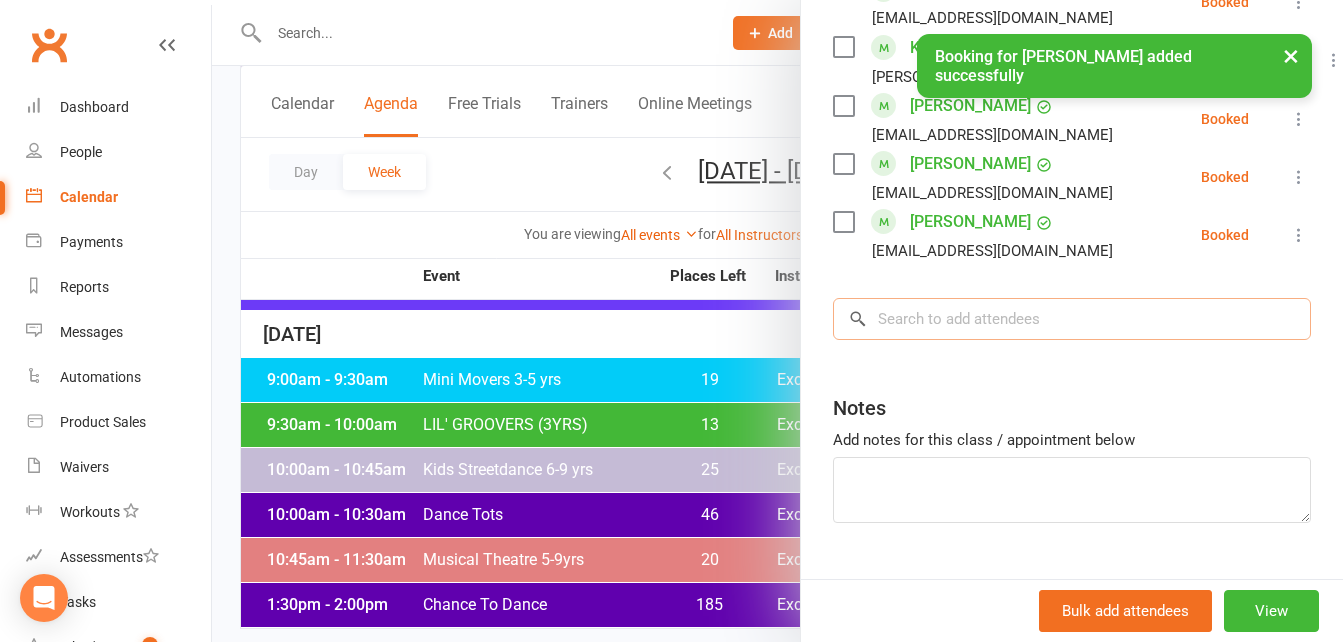 click at bounding box center (1072, 319) 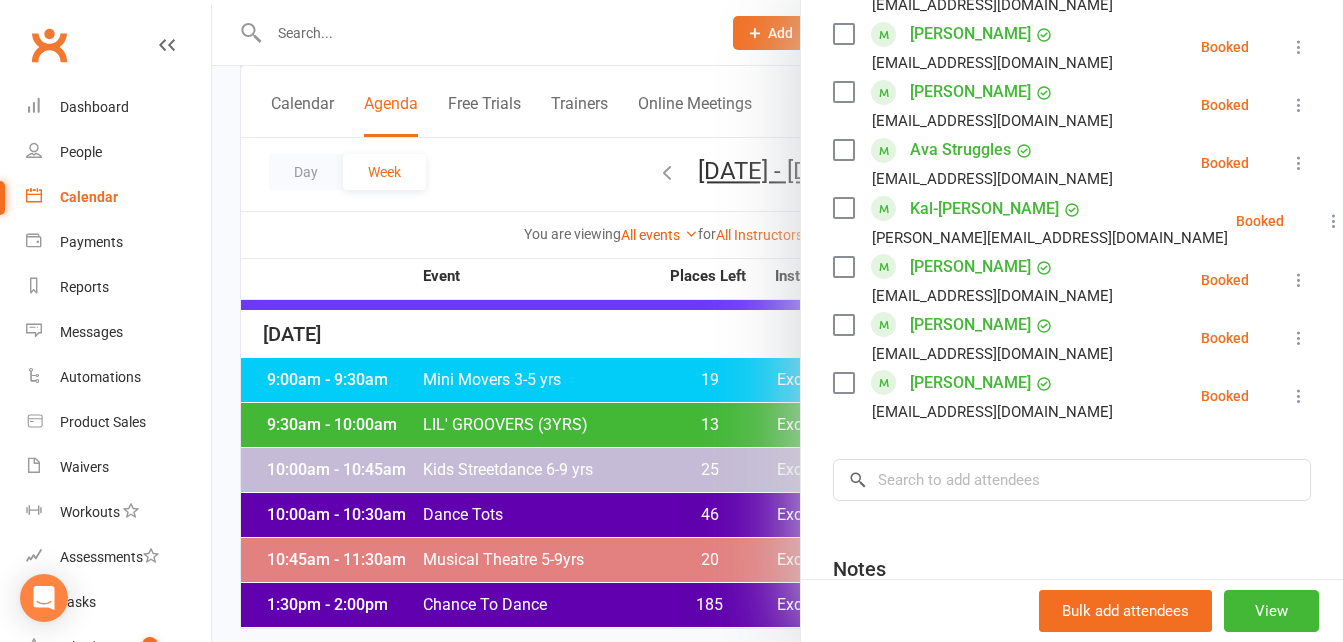 scroll, scrollTop: 0, scrollLeft: 0, axis: both 